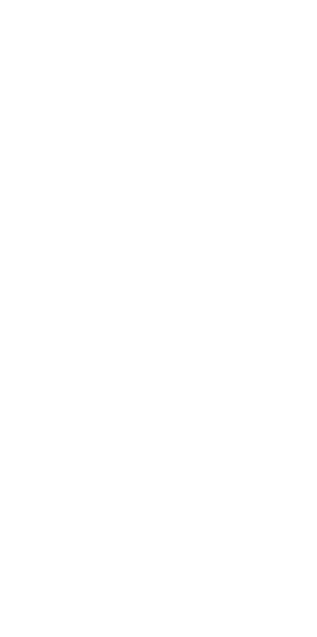 scroll, scrollTop: 0, scrollLeft: 0, axis: both 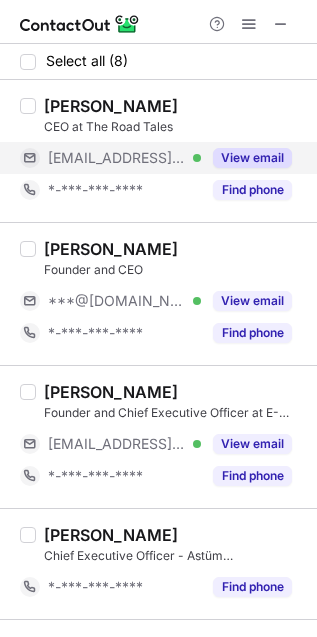 click on "View email" at bounding box center [252, 158] 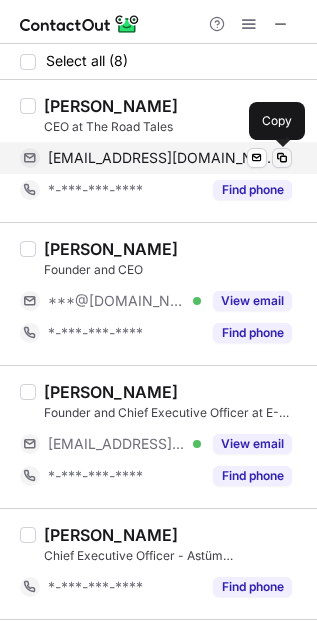 click at bounding box center [282, 158] 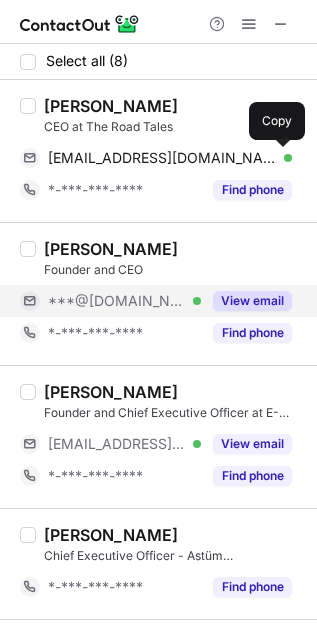 click on "View email" at bounding box center [252, 301] 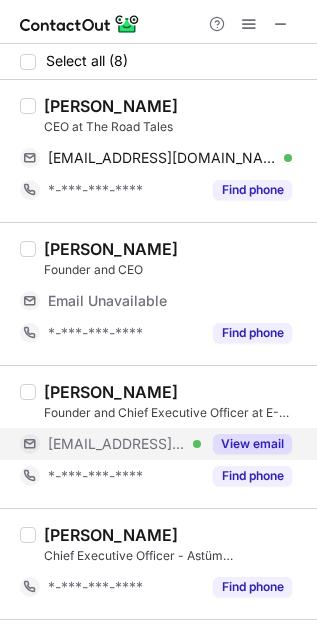 click on "View email" at bounding box center (252, 444) 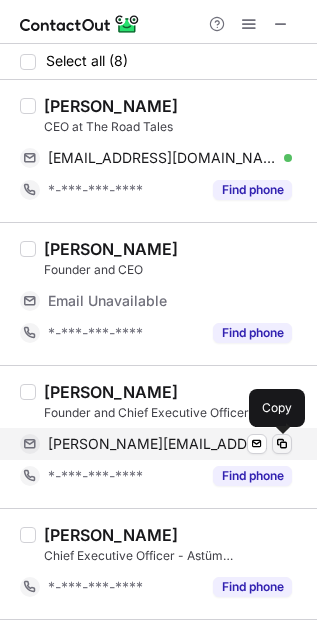 click at bounding box center (282, 444) 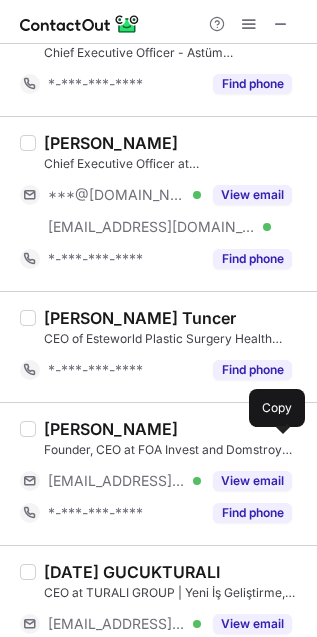 scroll, scrollTop: 473, scrollLeft: 0, axis: vertical 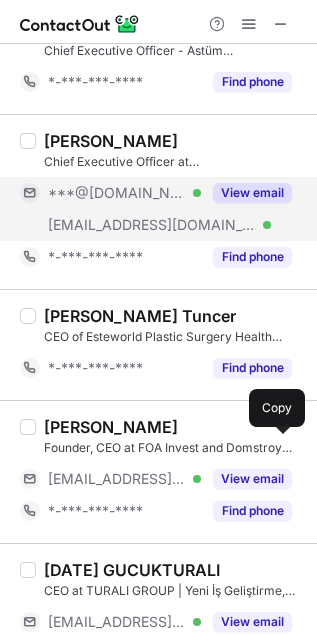 click on "View email" at bounding box center [252, 193] 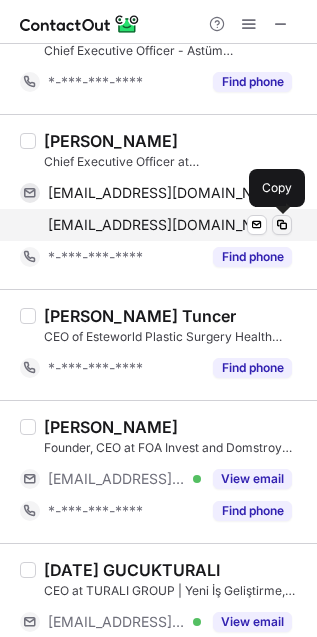 click at bounding box center [282, 225] 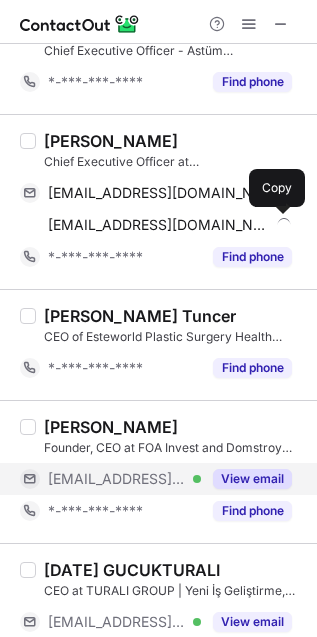 click on "View email" at bounding box center [252, 479] 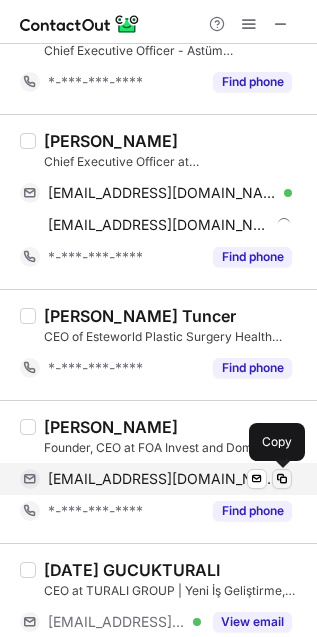 click at bounding box center (282, 479) 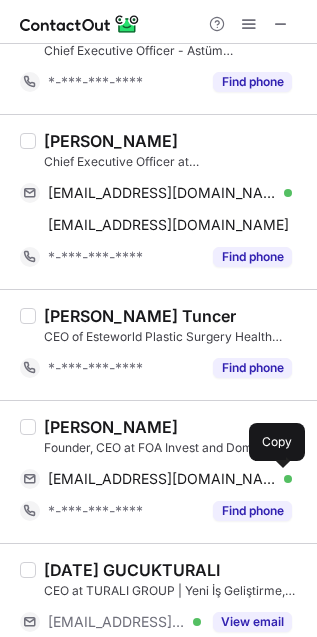 scroll, scrollTop: 521, scrollLeft: 0, axis: vertical 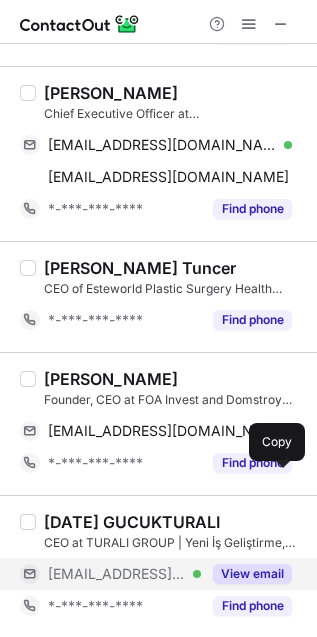 click on "View email" at bounding box center [252, 574] 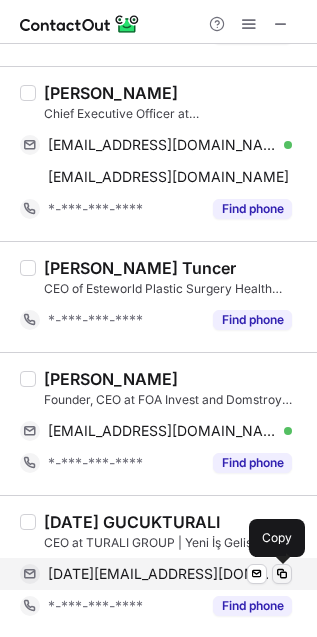 click at bounding box center (282, 574) 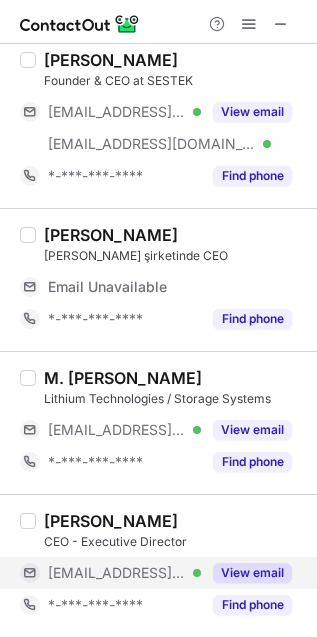 scroll, scrollTop: 856, scrollLeft: 0, axis: vertical 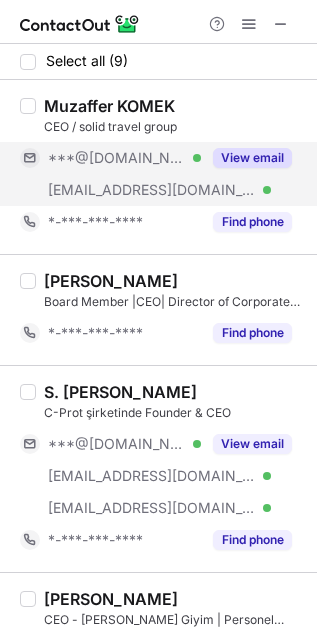 click on "View email" at bounding box center (252, 158) 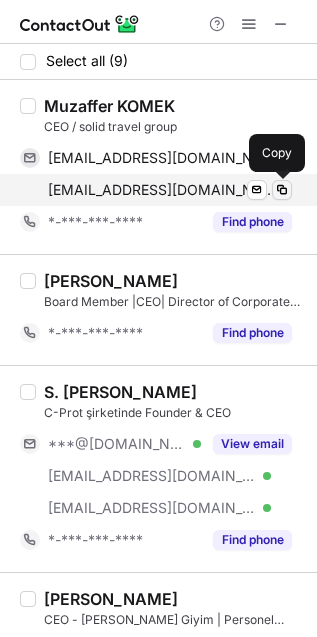 click at bounding box center [282, 190] 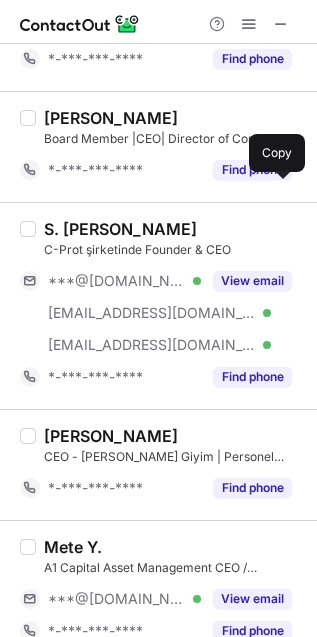 scroll, scrollTop: 180, scrollLeft: 0, axis: vertical 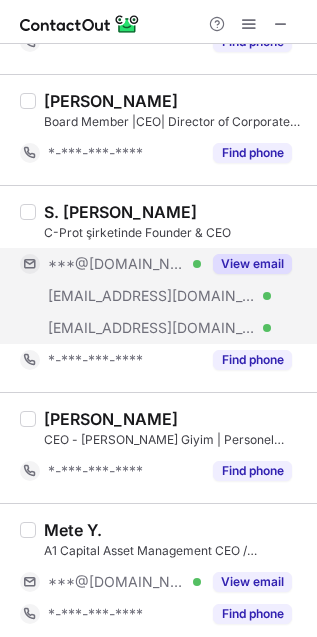click on "View email" at bounding box center [252, 264] 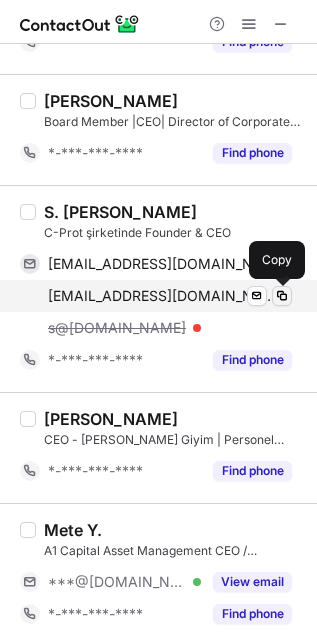 click at bounding box center [282, 296] 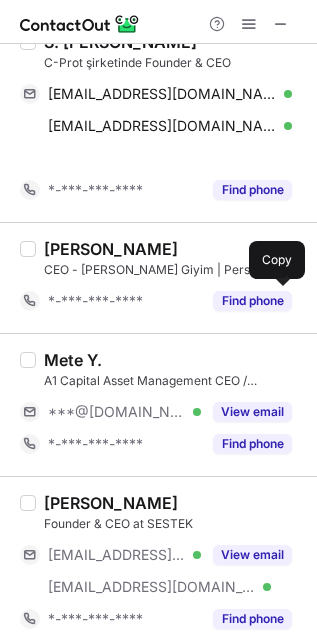 scroll, scrollTop: 387, scrollLeft: 0, axis: vertical 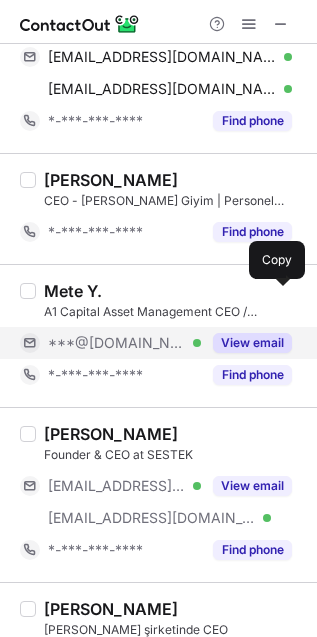 click on "View email" at bounding box center [252, 343] 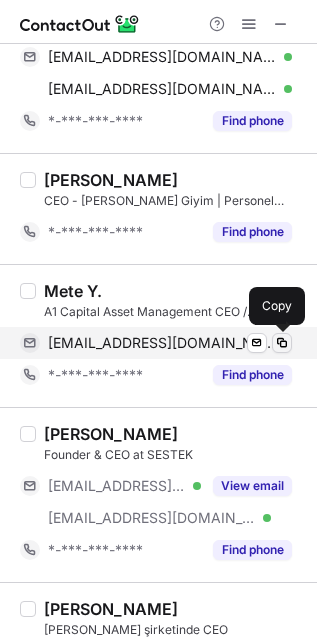 click at bounding box center [282, 343] 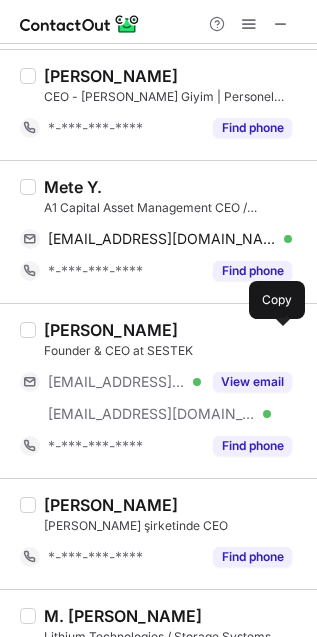 scroll, scrollTop: 508, scrollLeft: 0, axis: vertical 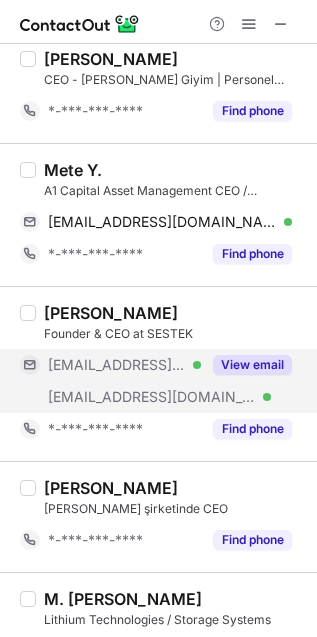 click on "View email" at bounding box center [252, 365] 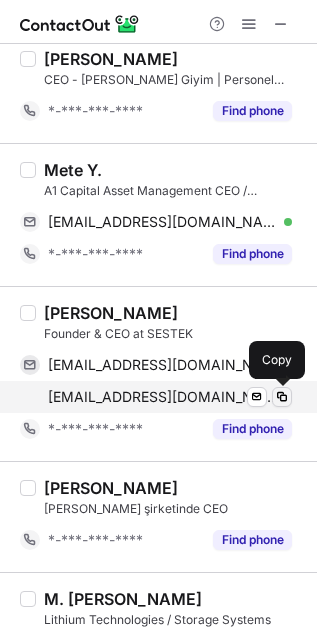 click at bounding box center (282, 397) 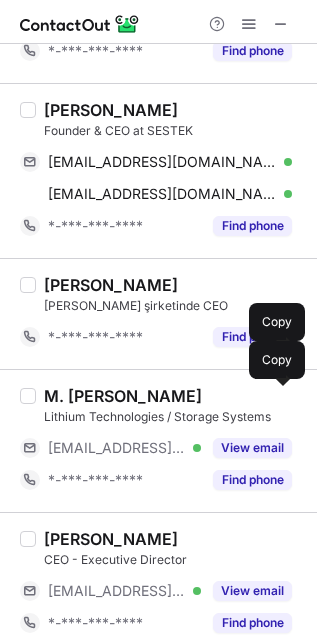 scroll, scrollTop: 728, scrollLeft: 0, axis: vertical 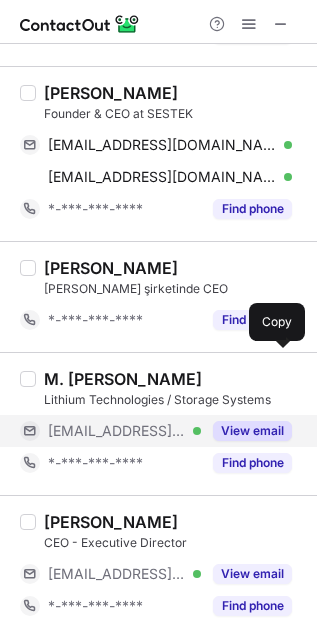 click on "View email" at bounding box center (252, 431) 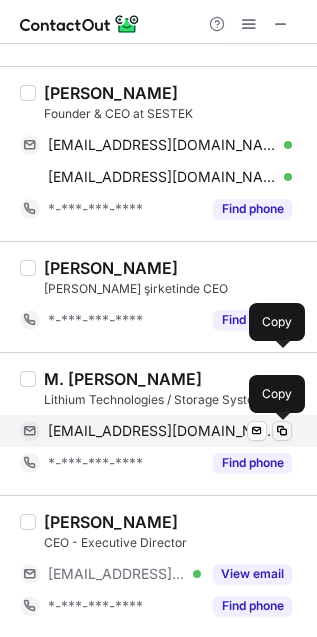 click at bounding box center [282, 431] 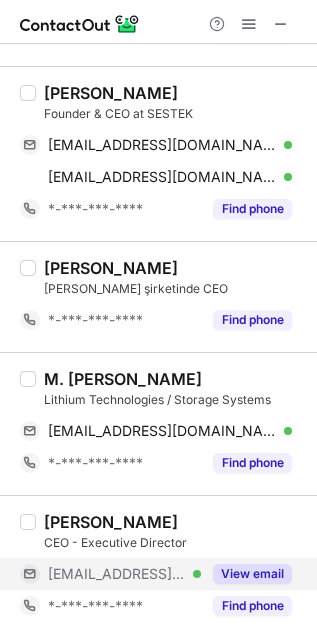 click on "View email" at bounding box center [252, 574] 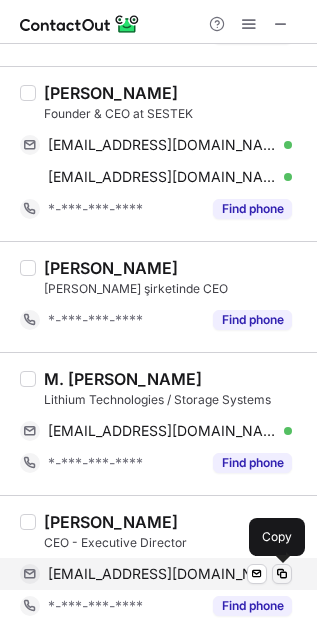click at bounding box center [282, 574] 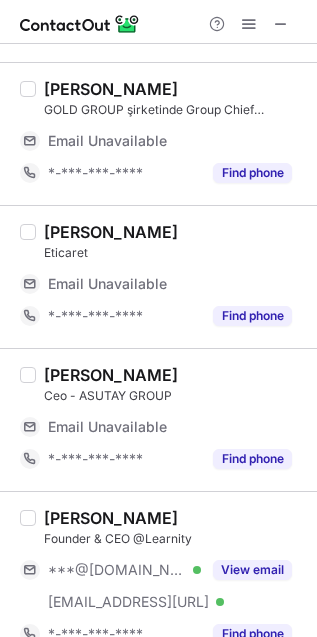 scroll, scrollTop: 0, scrollLeft: 0, axis: both 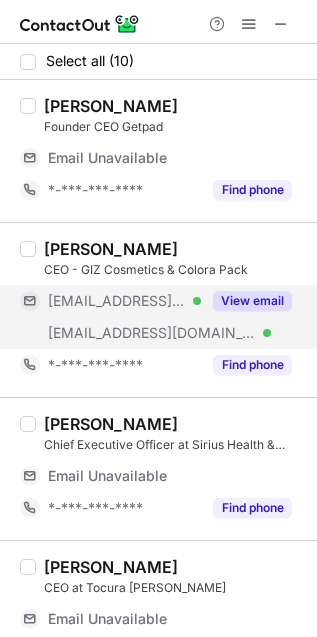 click on "View email" at bounding box center (252, 301) 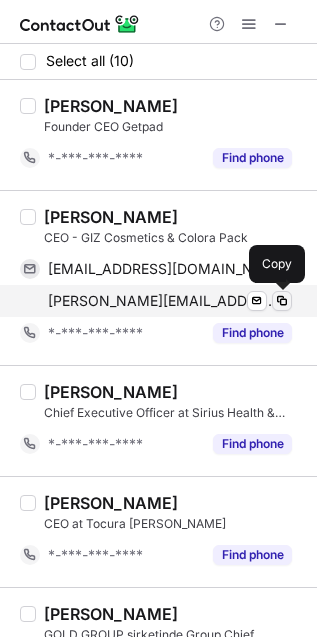 click at bounding box center (282, 301) 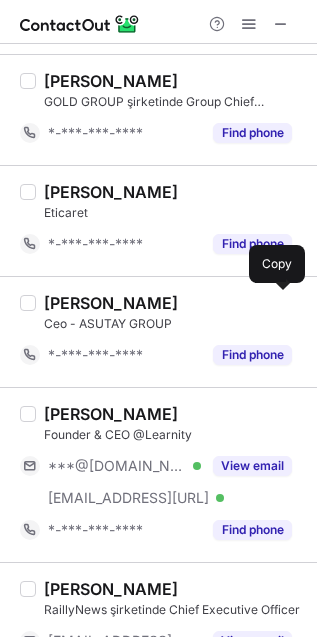 scroll, scrollTop: 646, scrollLeft: 0, axis: vertical 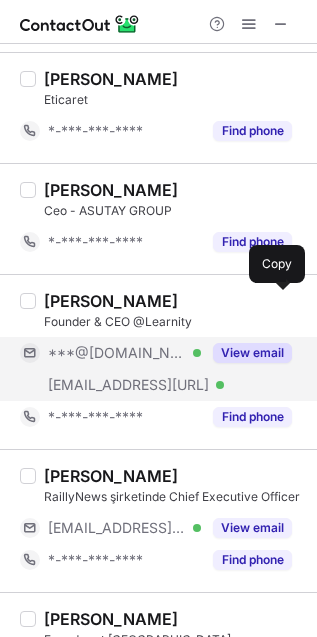 click on "View email" at bounding box center [252, 353] 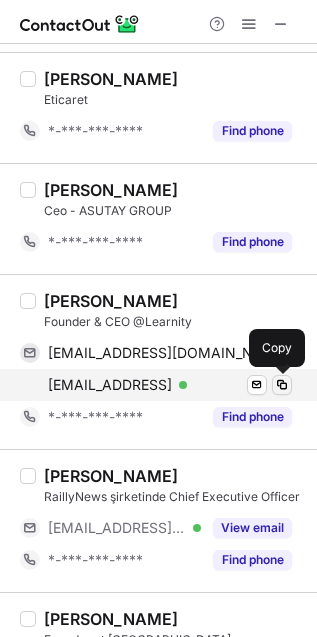 click at bounding box center (282, 385) 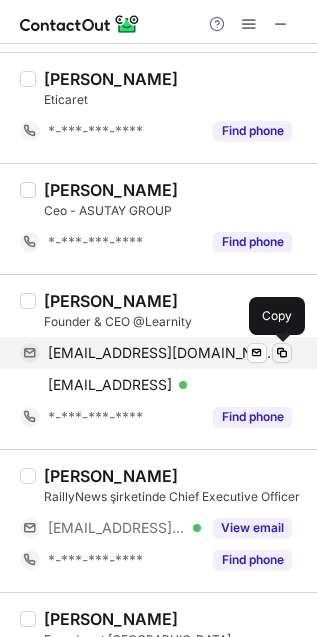 click at bounding box center (282, 353) 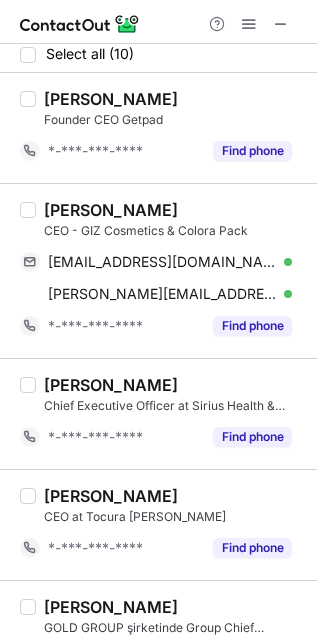 scroll, scrollTop: 0, scrollLeft: 0, axis: both 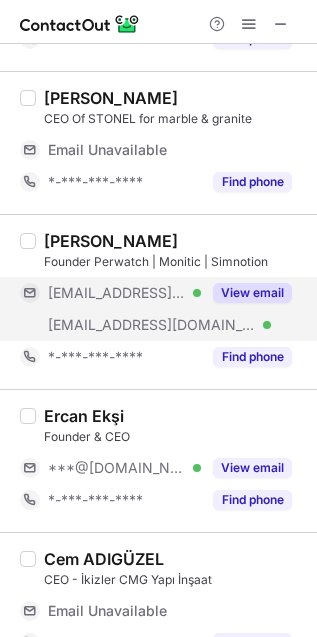 click on "View email" at bounding box center [252, 293] 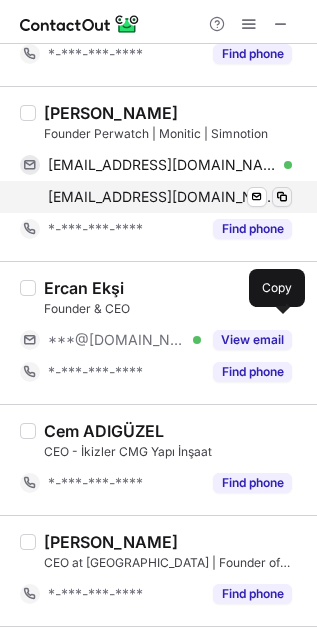scroll, scrollTop: 374, scrollLeft: 0, axis: vertical 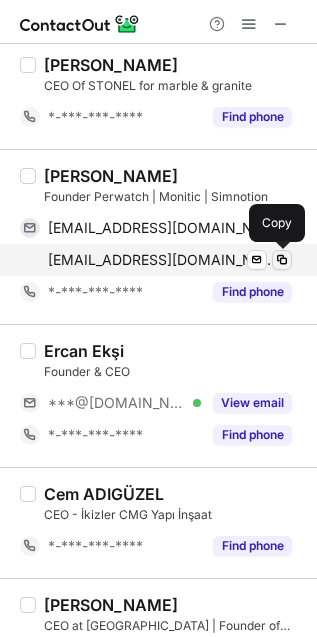 click at bounding box center (282, 260) 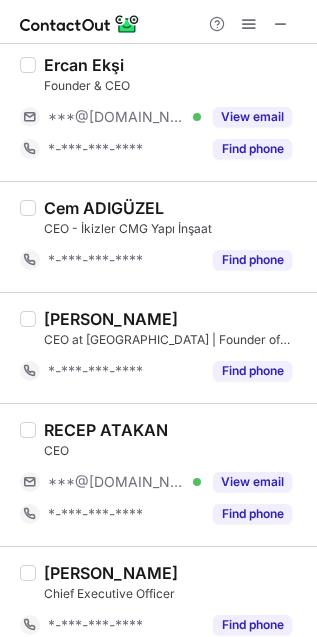 scroll, scrollTop: 680, scrollLeft: 0, axis: vertical 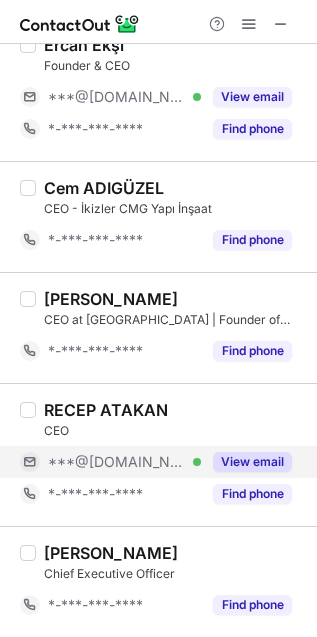 click on "View email" at bounding box center (252, 462) 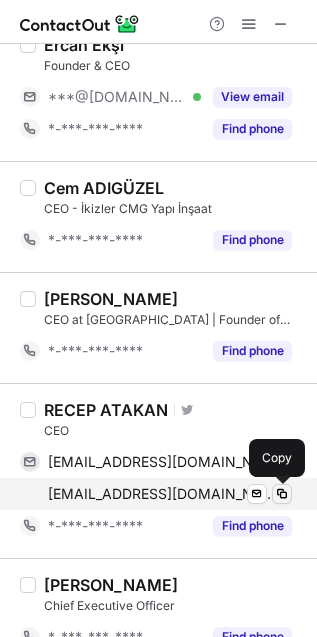 click at bounding box center (282, 494) 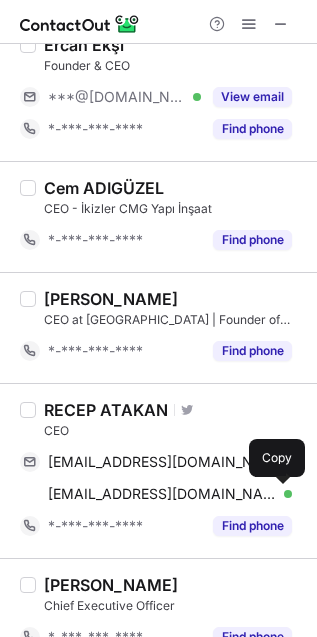 scroll, scrollTop: 712, scrollLeft: 0, axis: vertical 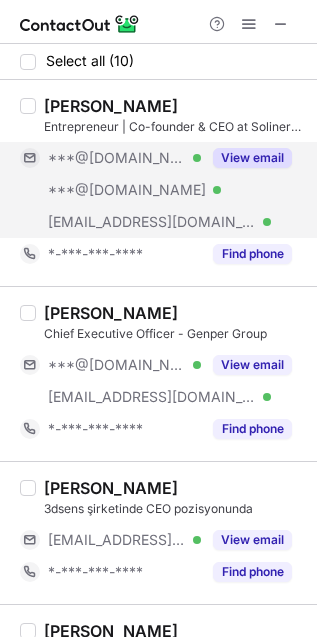 click on "View email" at bounding box center (252, 158) 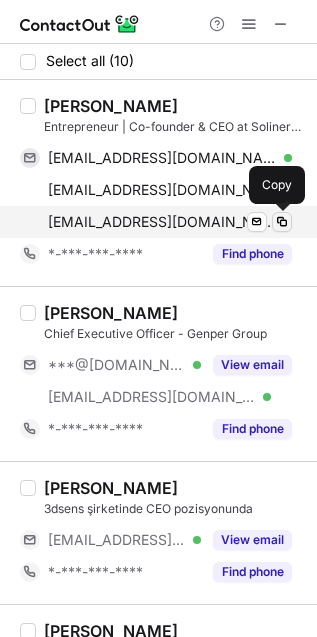 click at bounding box center (282, 222) 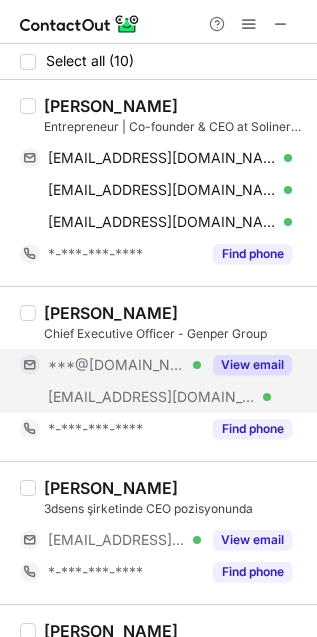 click on "View email" at bounding box center (252, 365) 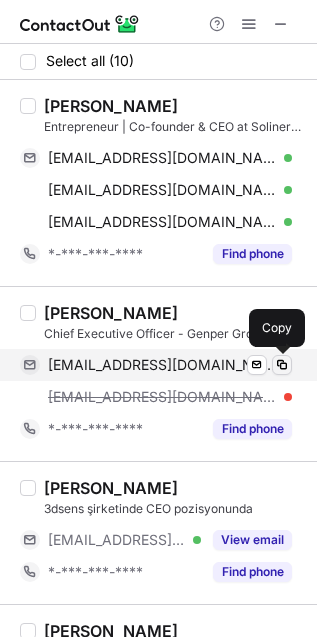 click at bounding box center [282, 365] 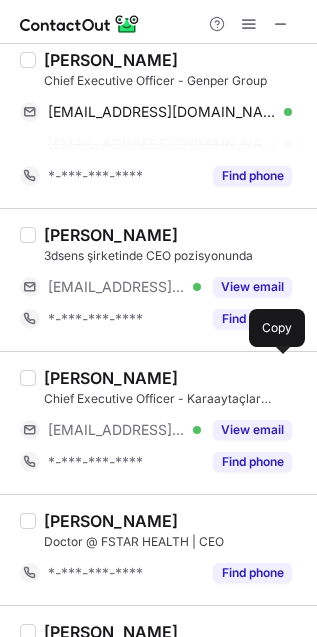 scroll, scrollTop: 295, scrollLeft: 0, axis: vertical 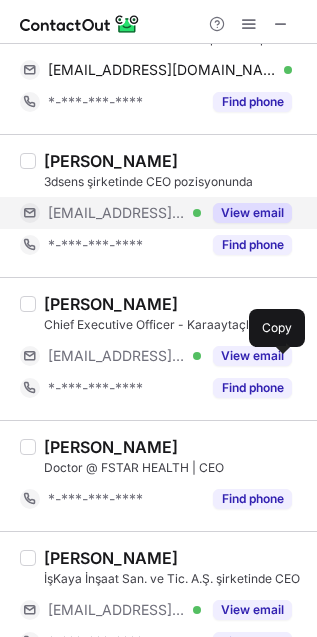 click on "View email" at bounding box center [252, 213] 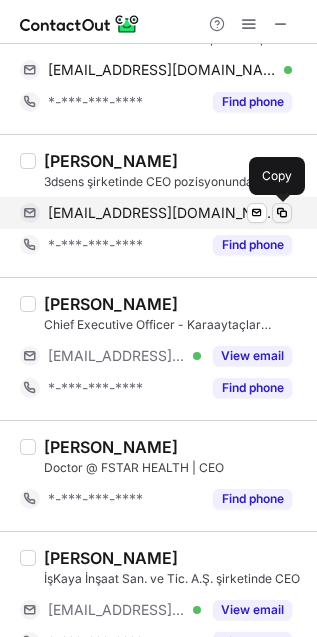 click at bounding box center (282, 213) 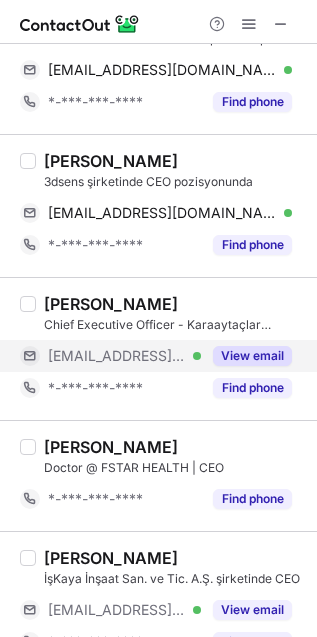 click on "View email" at bounding box center (252, 356) 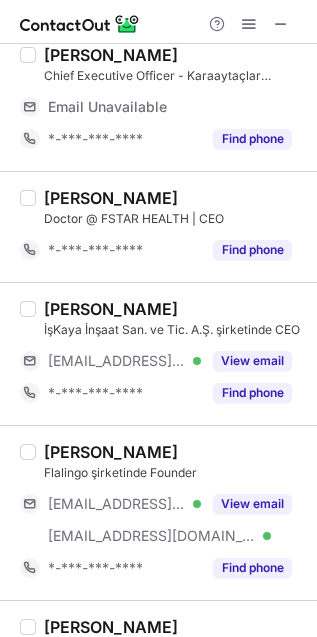 scroll, scrollTop: 558, scrollLeft: 0, axis: vertical 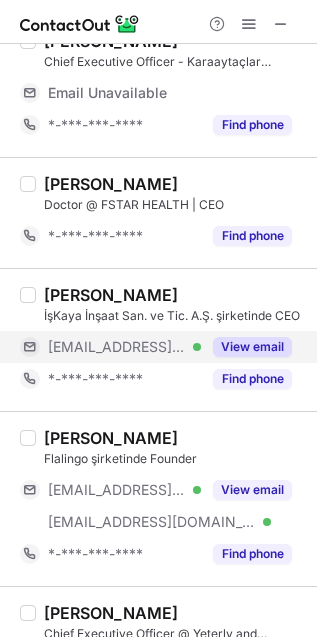click on "View email" at bounding box center (252, 347) 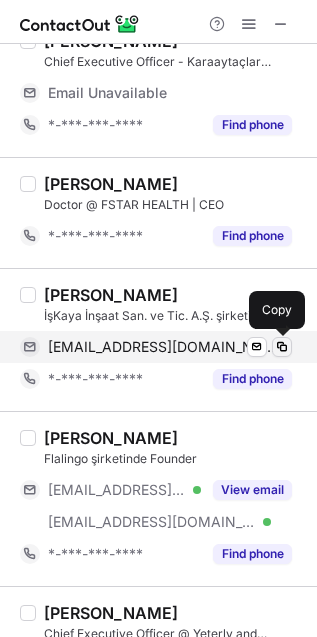 click at bounding box center (282, 347) 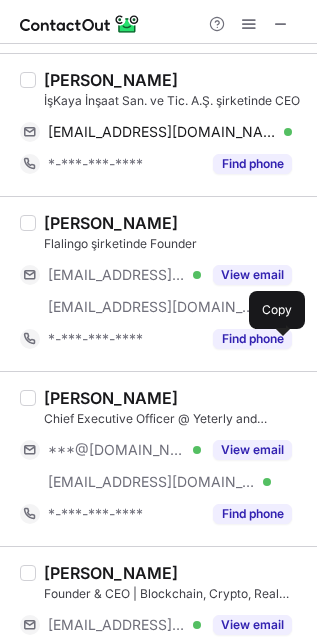 scroll, scrollTop: 746, scrollLeft: 0, axis: vertical 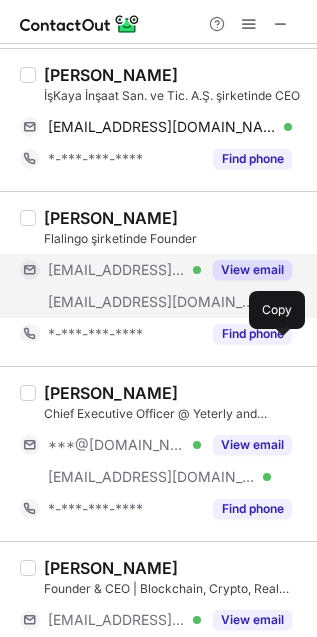 click on "View email" at bounding box center [252, 270] 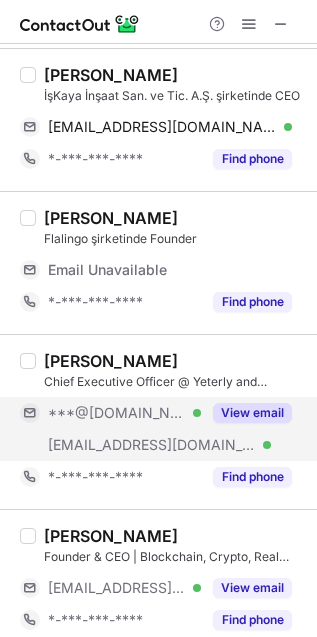 click on "View email" at bounding box center (252, 413) 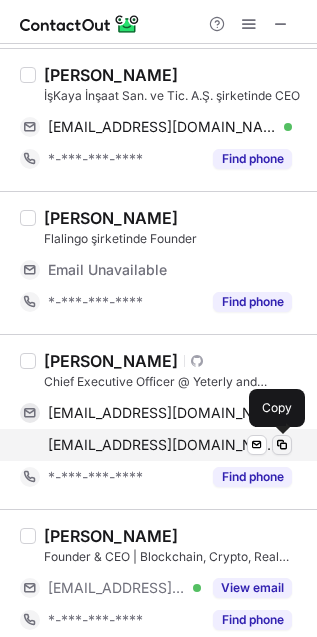 click at bounding box center (282, 445) 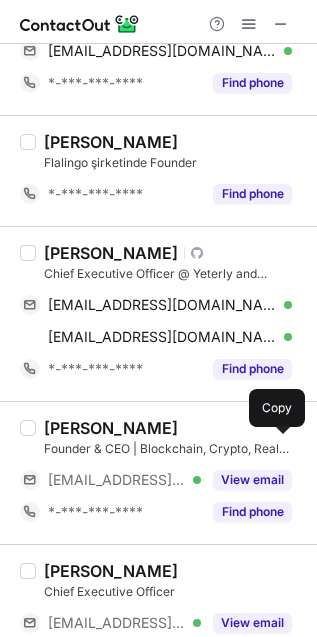 scroll, scrollTop: 871, scrollLeft: 0, axis: vertical 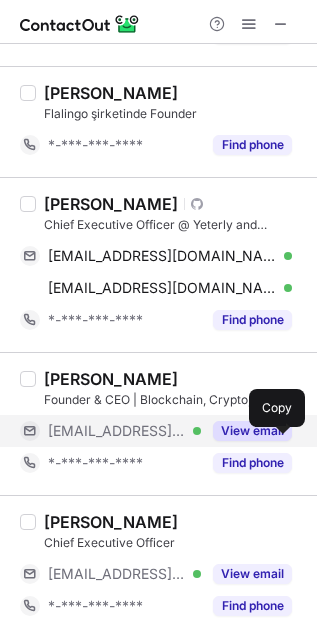 click on "View email" at bounding box center (252, 431) 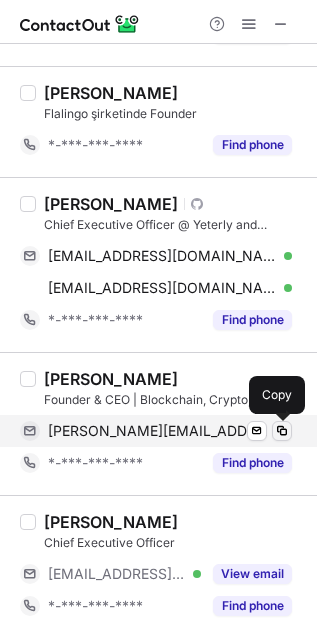 click at bounding box center (282, 431) 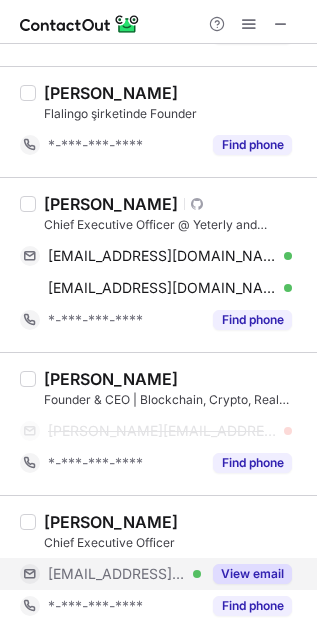 click on "View email" at bounding box center (252, 574) 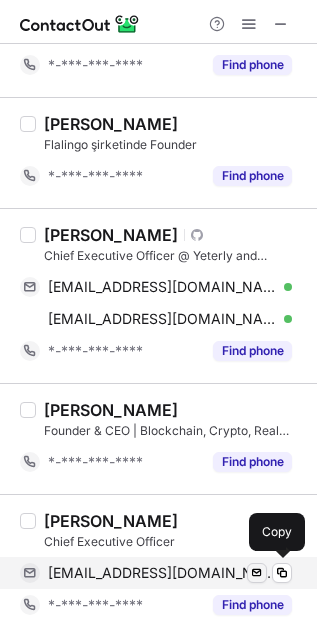 scroll, scrollTop: 840, scrollLeft: 0, axis: vertical 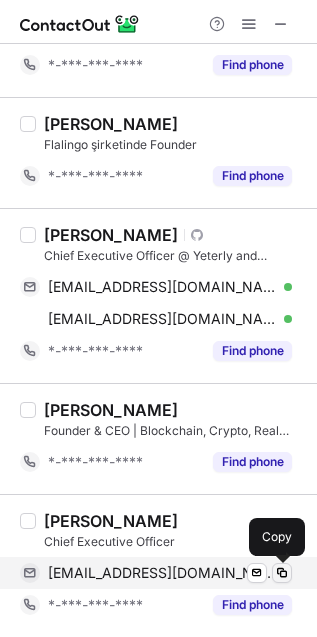 click at bounding box center [282, 573] 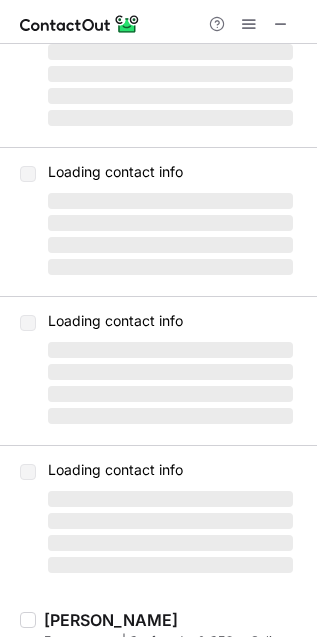 scroll, scrollTop: 0, scrollLeft: 0, axis: both 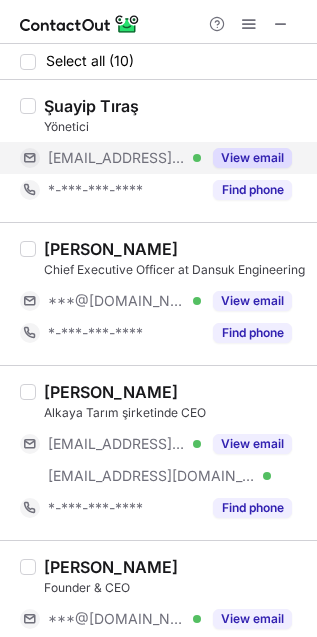 click on "View email" at bounding box center (252, 158) 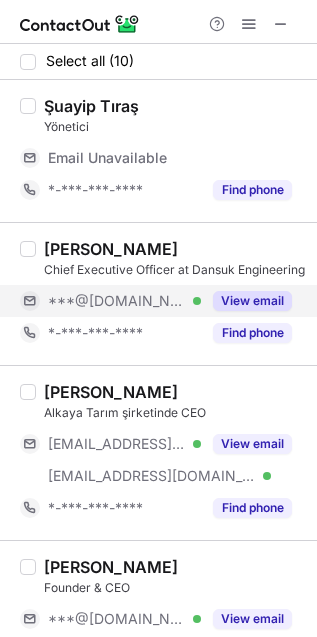 click on "View email" at bounding box center (252, 301) 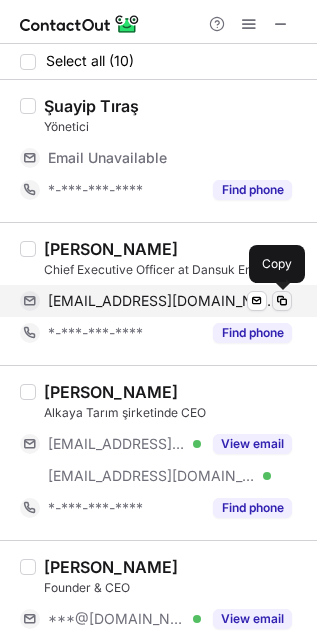 click at bounding box center [282, 301] 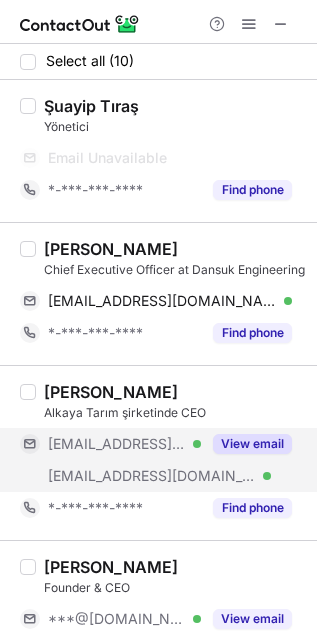 click on "View email" at bounding box center (252, 444) 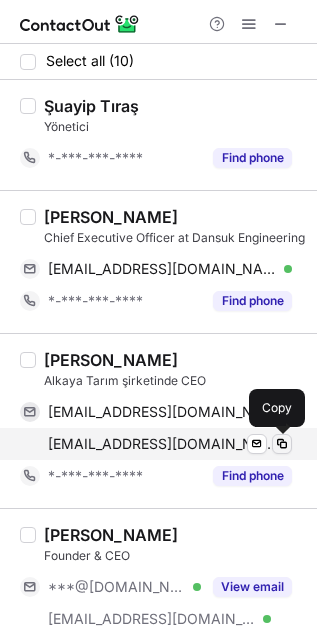 click at bounding box center (282, 444) 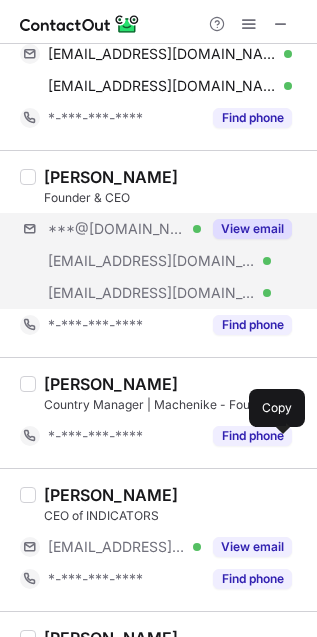 scroll, scrollTop: 360, scrollLeft: 0, axis: vertical 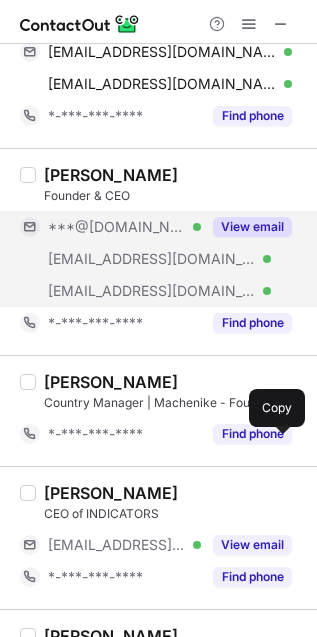 click on "View email" at bounding box center [252, 227] 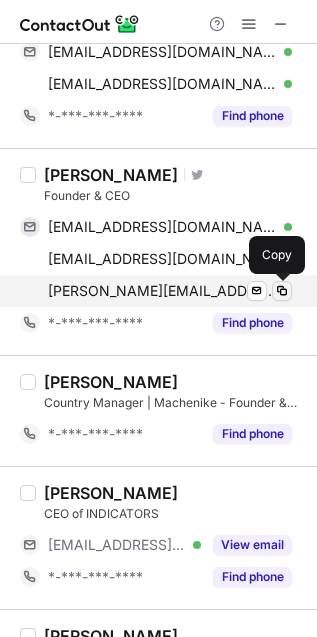 click at bounding box center (282, 291) 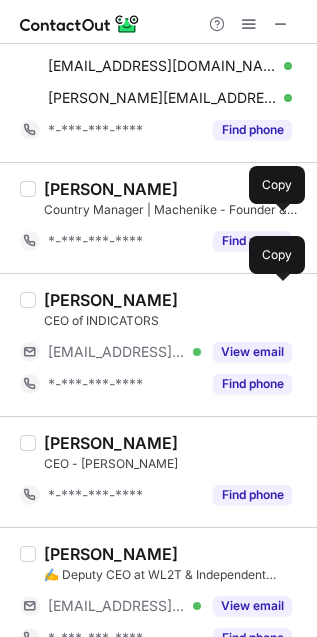 scroll, scrollTop: 557, scrollLeft: 0, axis: vertical 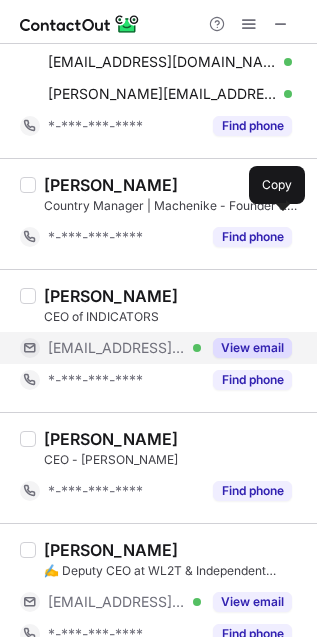 click on "View email" at bounding box center (252, 348) 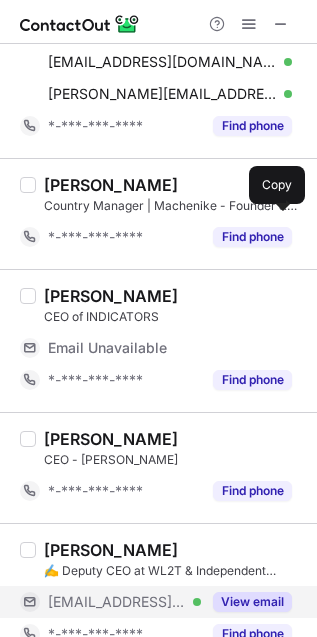 click on "View email" at bounding box center [252, 602] 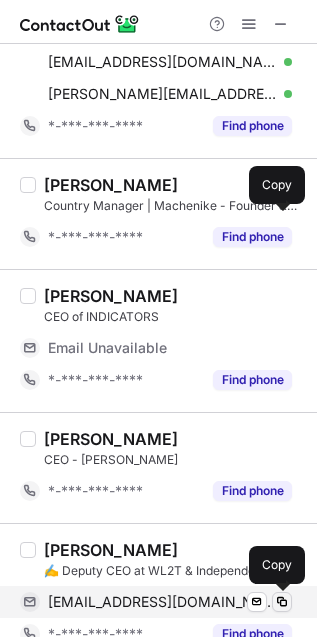 click at bounding box center (282, 602) 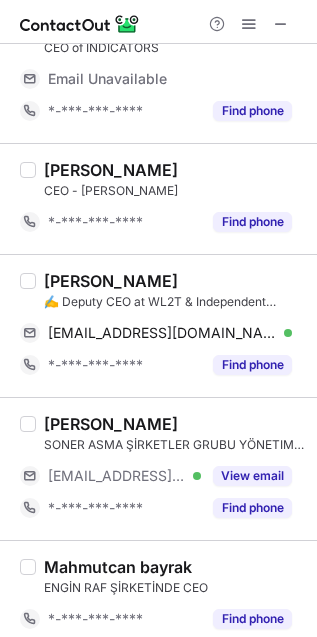 scroll, scrollTop: 840, scrollLeft: 0, axis: vertical 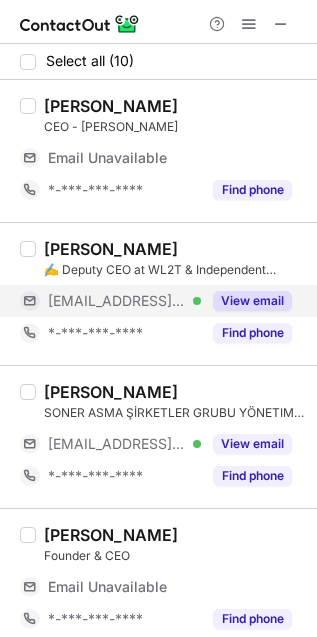 click on "View email" at bounding box center [252, 301] 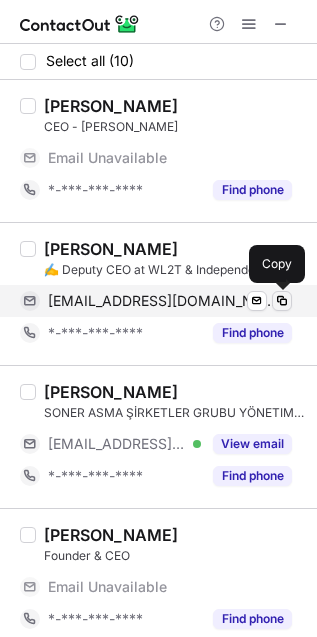 click at bounding box center (282, 301) 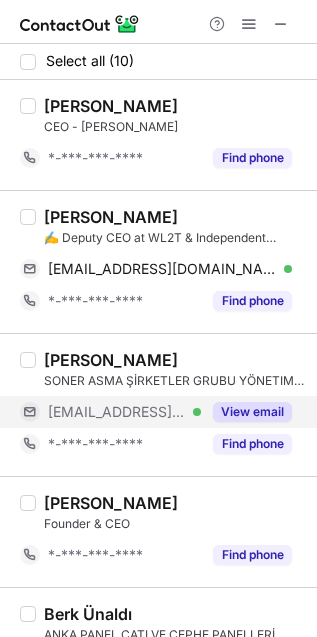 click on "View email" at bounding box center (252, 412) 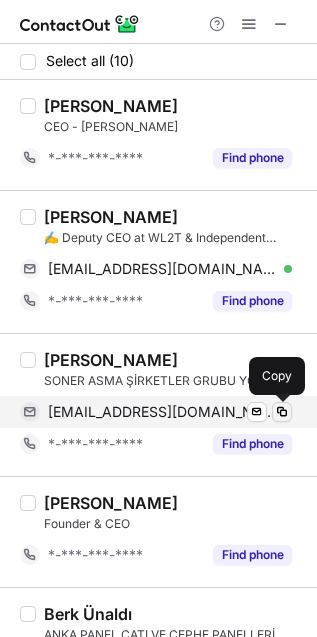 click at bounding box center (282, 412) 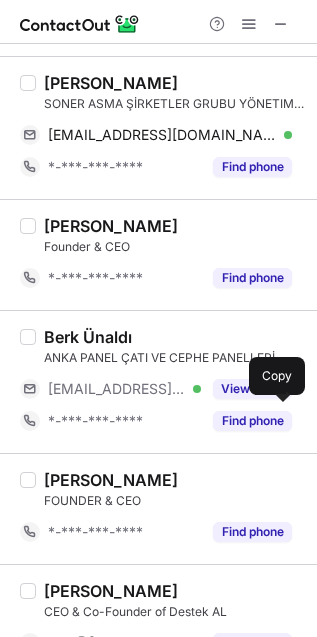 scroll, scrollTop: 337, scrollLeft: 0, axis: vertical 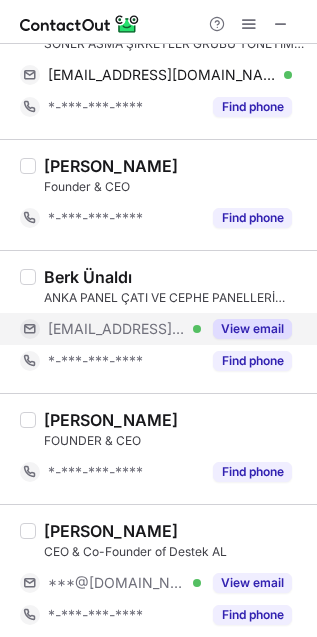 click on "View email" at bounding box center (252, 329) 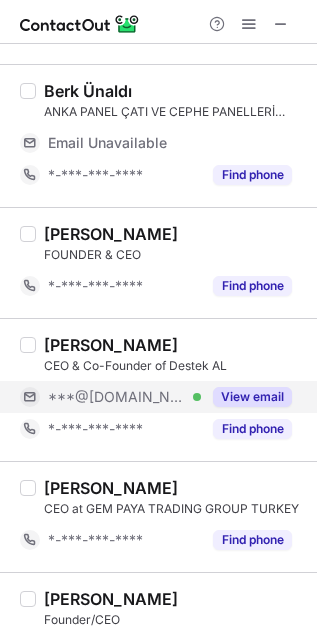scroll, scrollTop: 540, scrollLeft: 0, axis: vertical 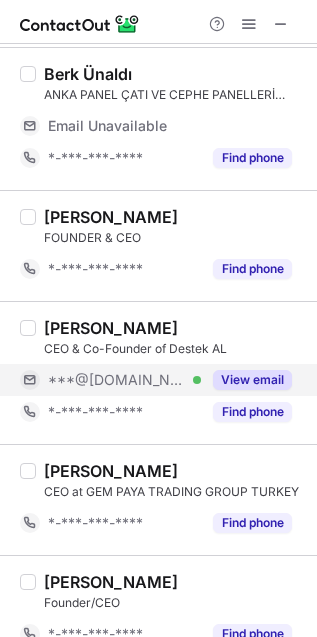 click on "View email" at bounding box center (252, 380) 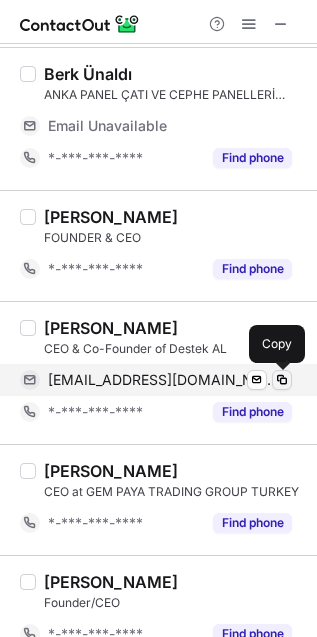 click at bounding box center (282, 380) 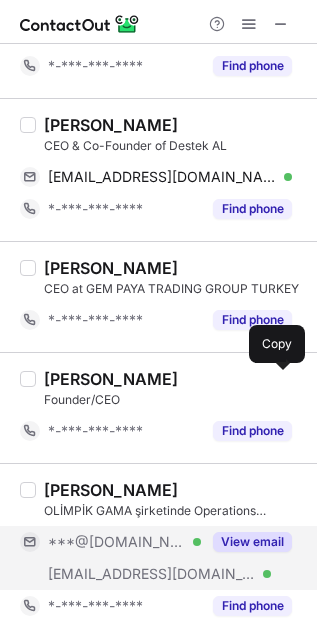 click on "View email" at bounding box center (252, 542) 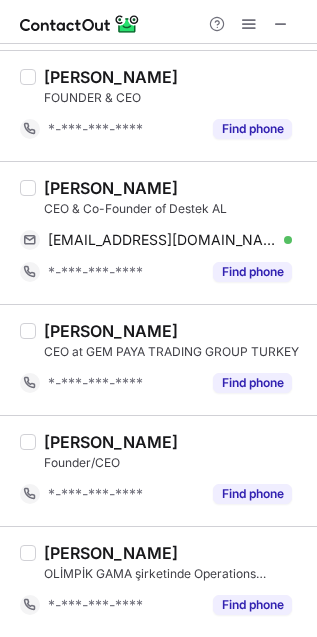 scroll, scrollTop: 647, scrollLeft: 0, axis: vertical 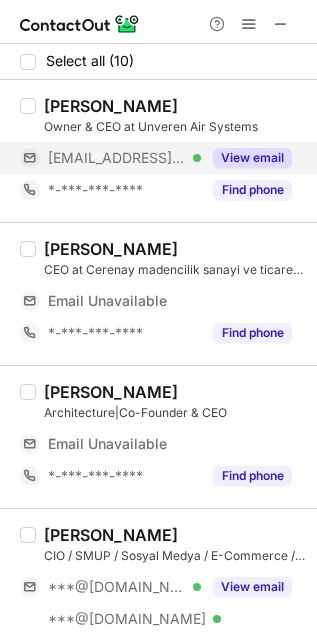 click on "View email" at bounding box center [252, 158] 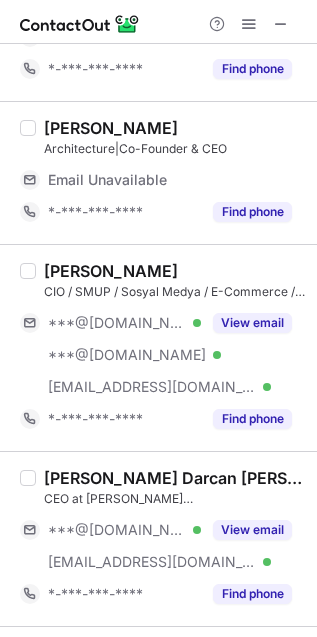 scroll, scrollTop: 295, scrollLeft: 0, axis: vertical 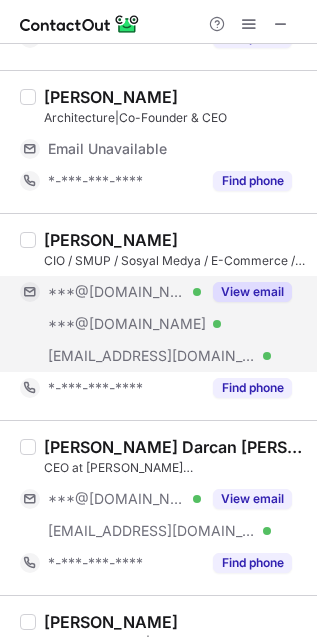 click on "View email" at bounding box center [252, 292] 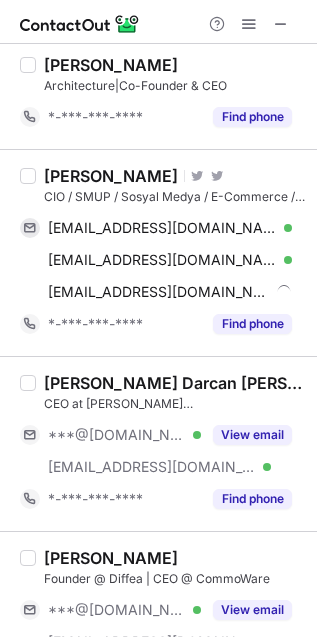scroll, scrollTop: 263, scrollLeft: 0, axis: vertical 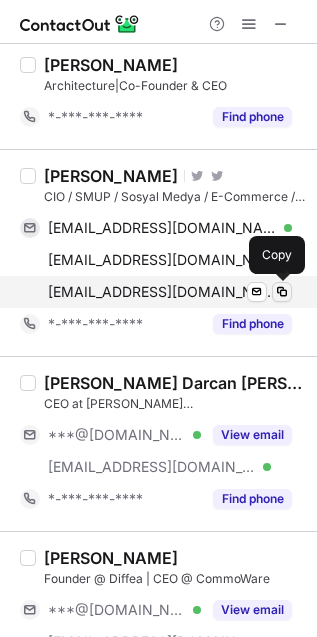 click at bounding box center (282, 292) 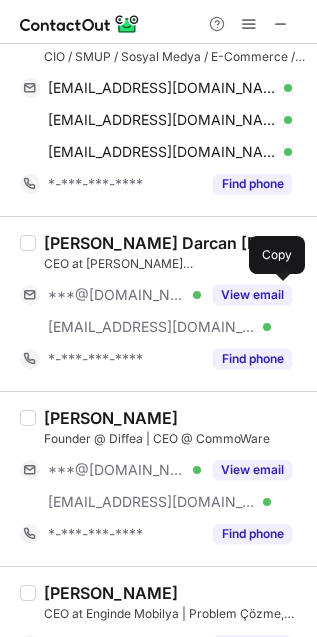 scroll, scrollTop: 414, scrollLeft: 0, axis: vertical 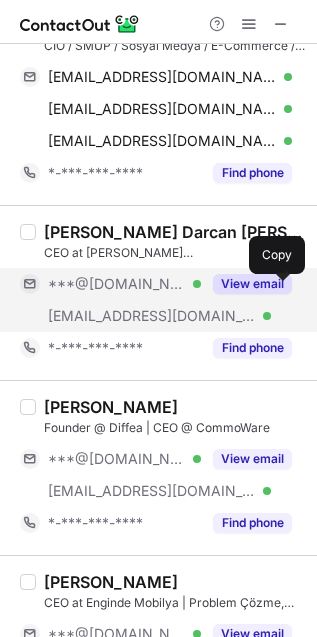 click on "View email" at bounding box center [252, 284] 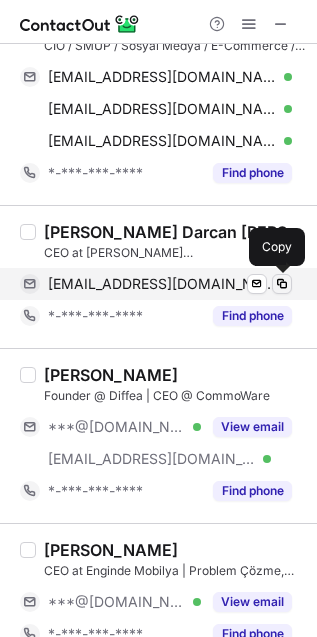 click at bounding box center (282, 284) 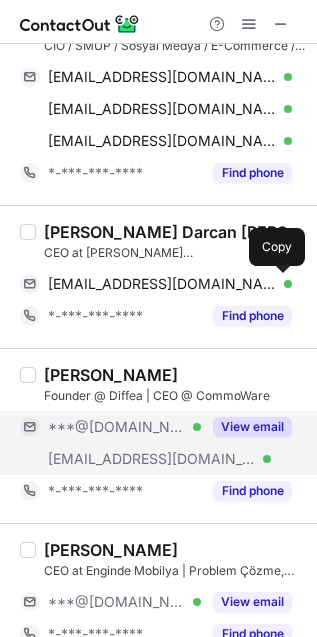 click on "View email" at bounding box center (252, 427) 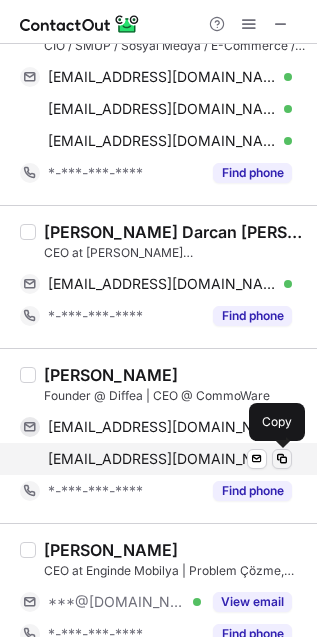 click at bounding box center (282, 459) 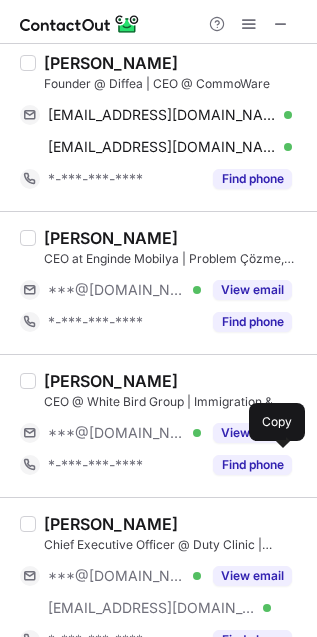 scroll, scrollTop: 805, scrollLeft: 0, axis: vertical 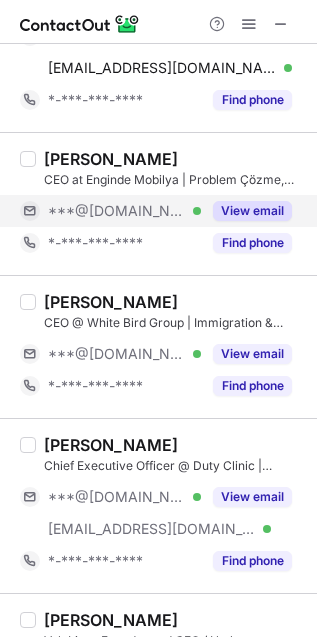 click on "View email" at bounding box center (252, 211) 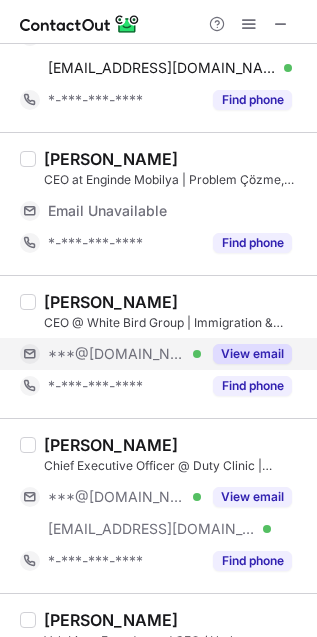 click on "View email" at bounding box center [252, 354] 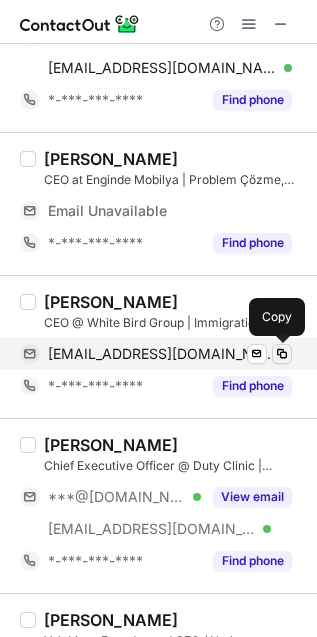 click at bounding box center (282, 354) 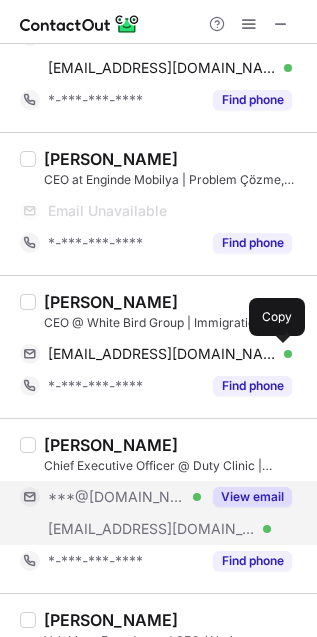 click on "View email" at bounding box center (252, 497) 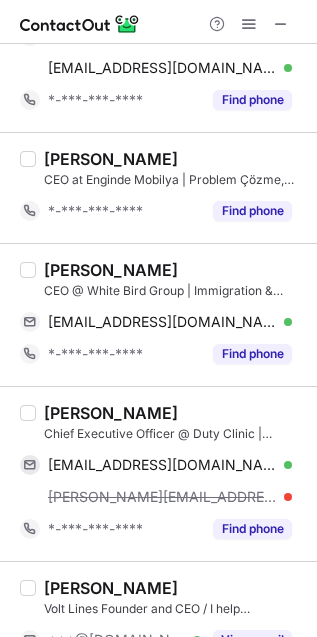 scroll, scrollTop: 871, scrollLeft: 0, axis: vertical 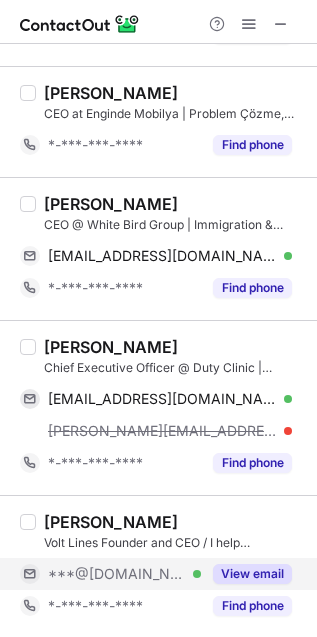 click on "View email" at bounding box center (252, 574) 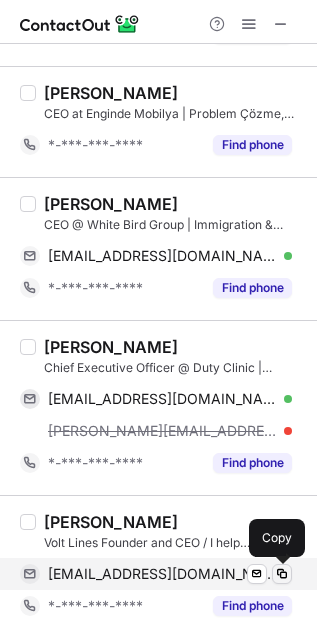 click at bounding box center (282, 574) 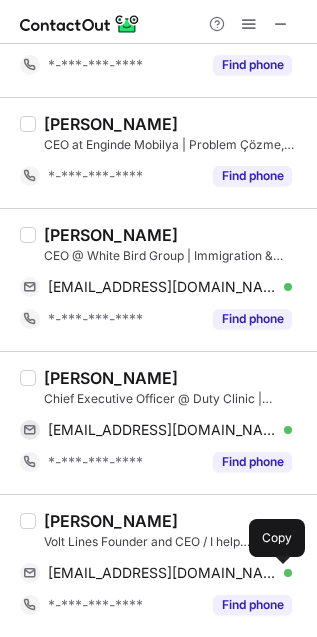 scroll, scrollTop: 840, scrollLeft: 0, axis: vertical 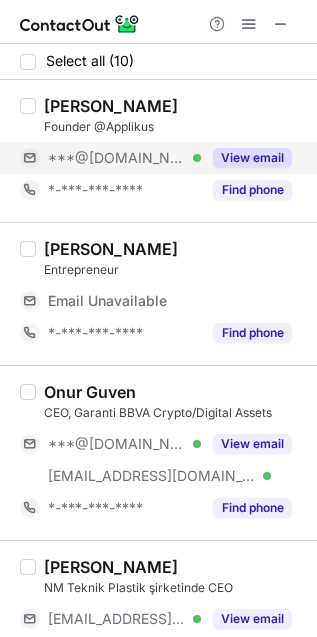 click on "View email" at bounding box center [252, 158] 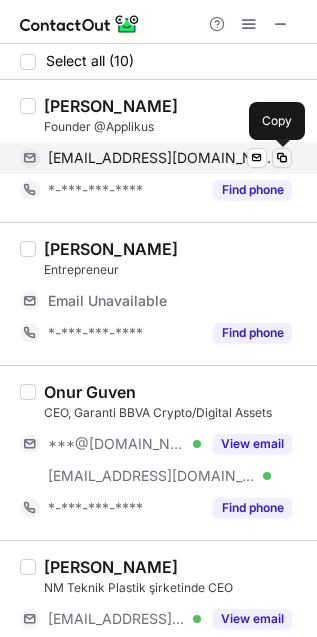 click at bounding box center (282, 158) 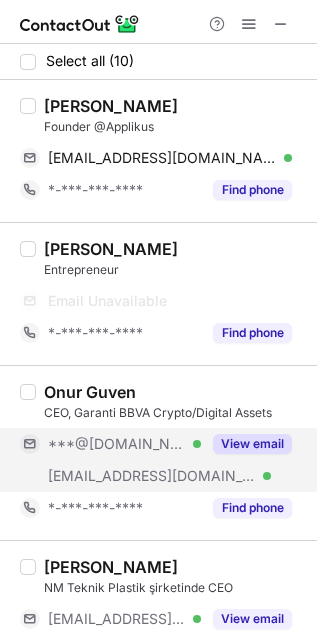 click on "View email" at bounding box center (252, 444) 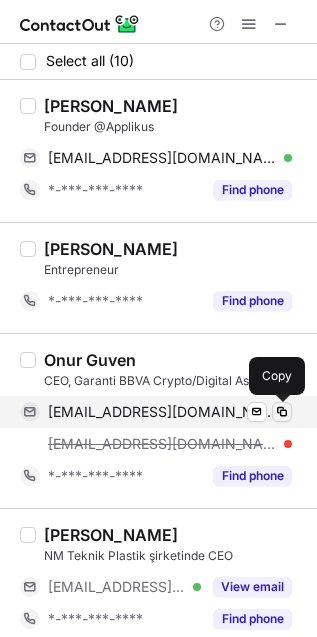 click at bounding box center [282, 412] 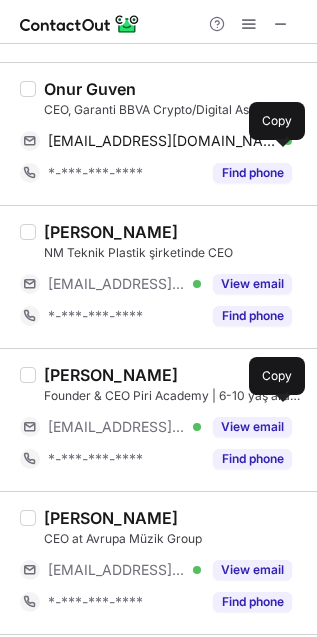 scroll, scrollTop: 332, scrollLeft: 0, axis: vertical 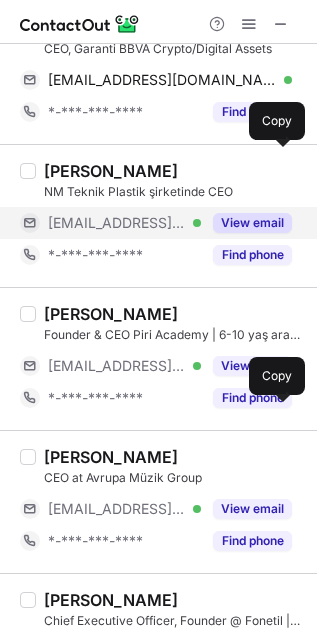 click on "View email" at bounding box center (252, 223) 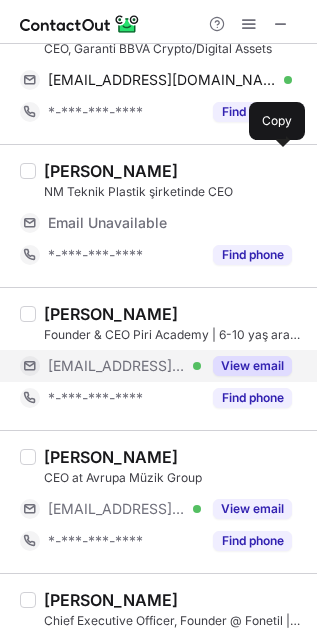 click on "View email" at bounding box center [252, 366] 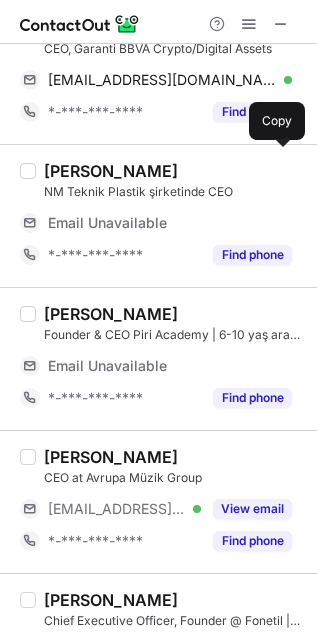scroll, scrollTop: 465, scrollLeft: 0, axis: vertical 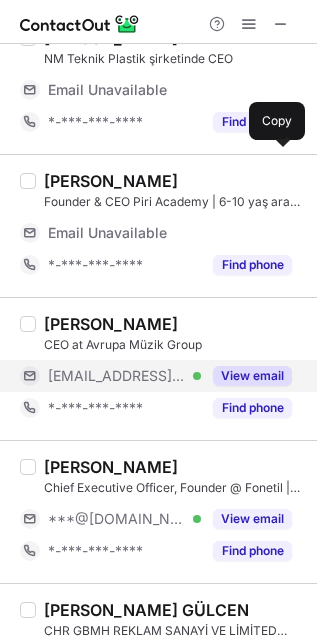 click on "View email" at bounding box center (252, 376) 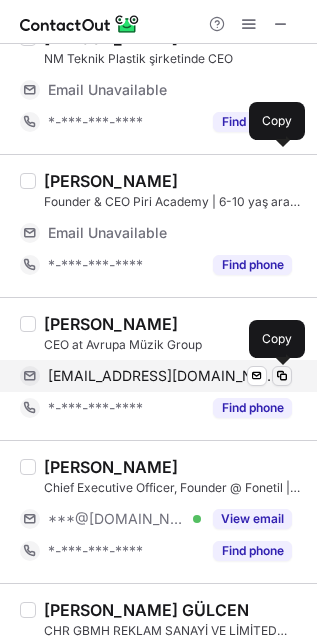 click at bounding box center [282, 376] 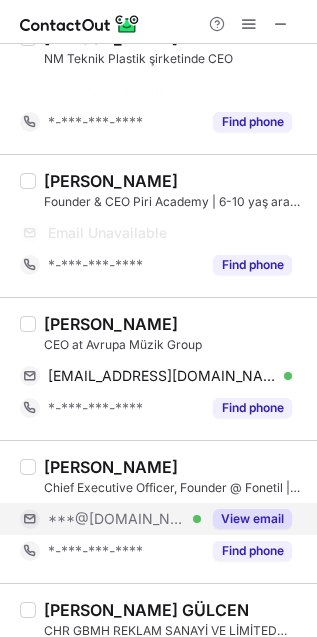 click on "View email" at bounding box center (252, 519) 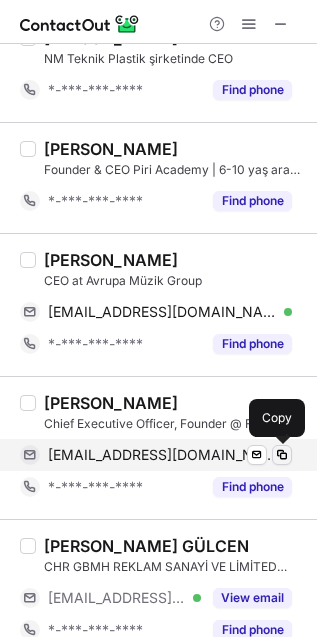 click at bounding box center (282, 455) 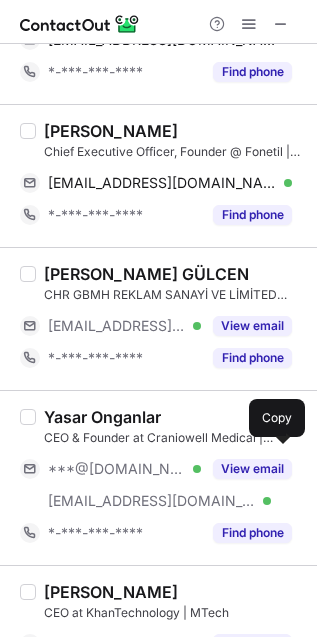 scroll, scrollTop: 807, scrollLeft: 0, axis: vertical 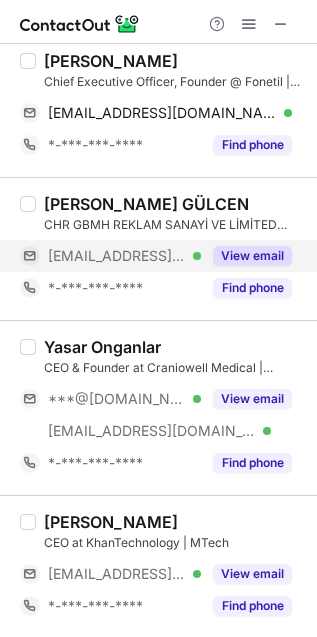 click on "View email" at bounding box center [252, 256] 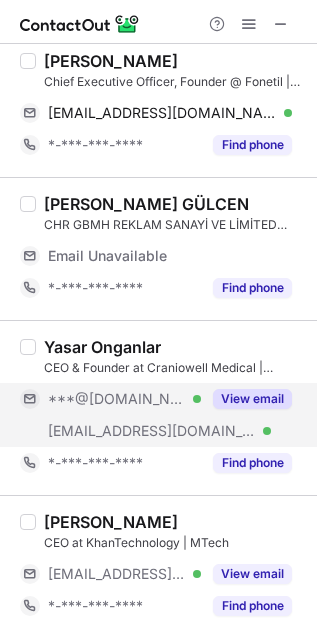 click on "View email" at bounding box center (252, 399) 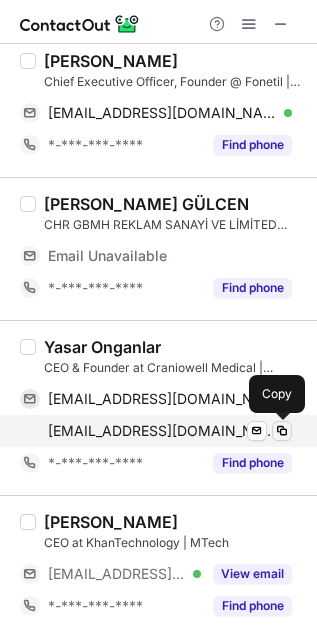 click at bounding box center [282, 431] 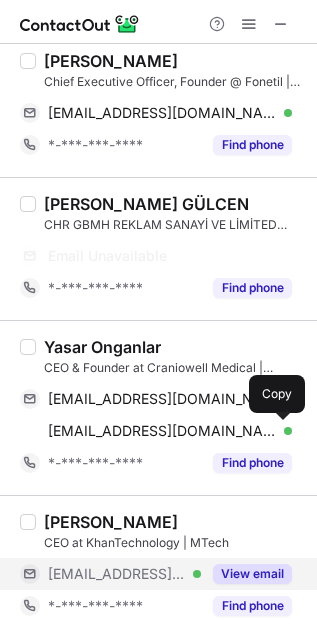 click on "View email" at bounding box center (252, 574) 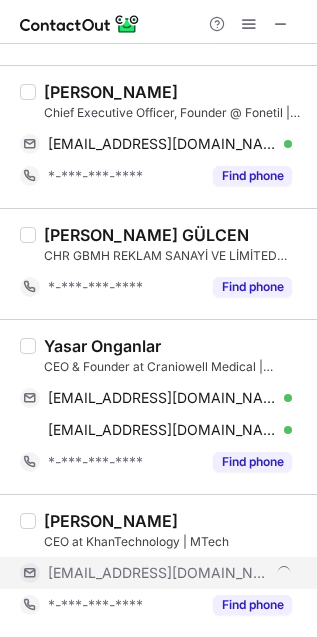 scroll, scrollTop: 775, scrollLeft: 0, axis: vertical 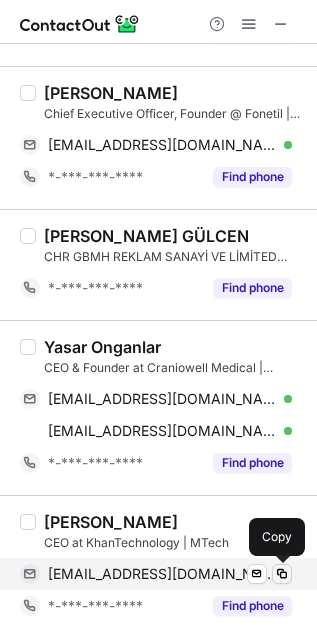 click at bounding box center [282, 574] 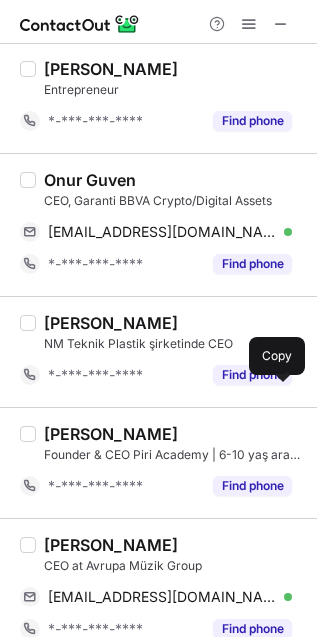 scroll, scrollTop: 1373, scrollLeft: 0, axis: vertical 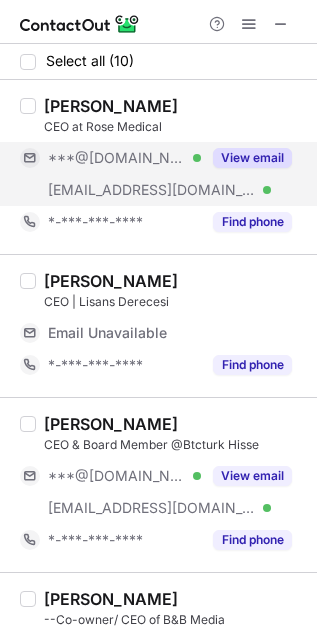 click on "View email" at bounding box center [252, 158] 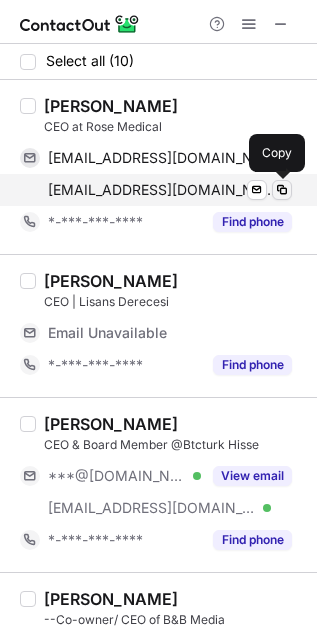 click at bounding box center (282, 190) 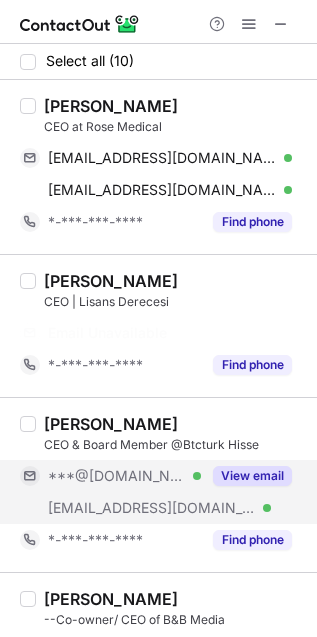 click on "***@gmail.com Verified ***@btcturk.com Verified View email" at bounding box center (162, 492) 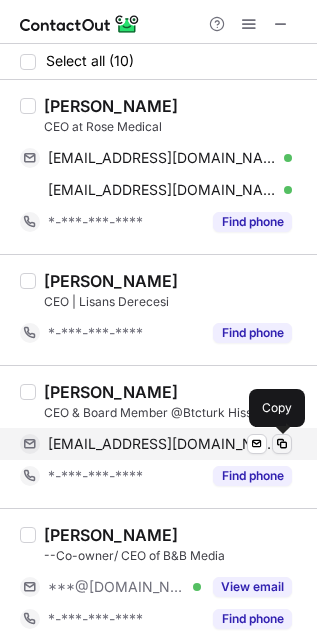 click at bounding box center [282, 444] 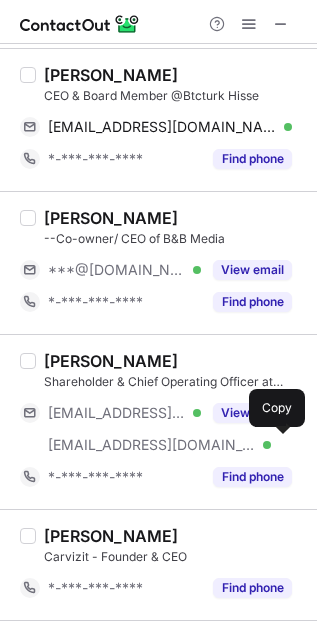scroll, scrollTop: 354, scrollLeft: 0, axis: vertical 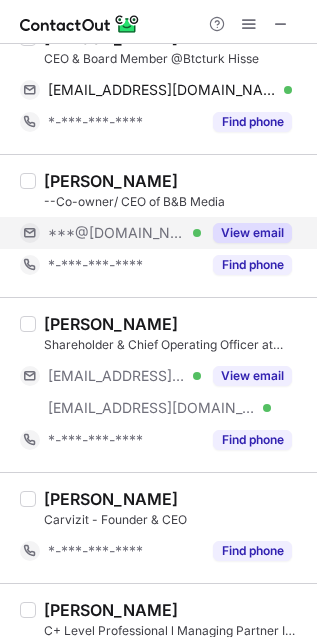 click on "View email" at bounding box center [246, 233] 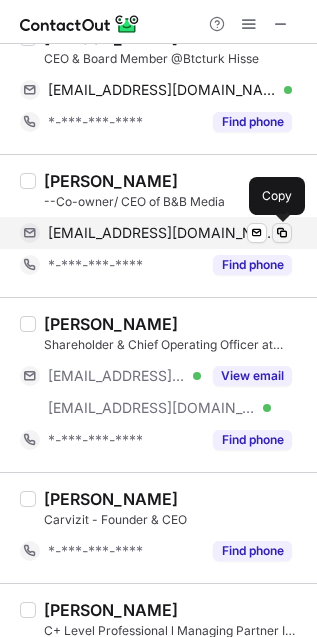 click at bounding box center [282, 233] 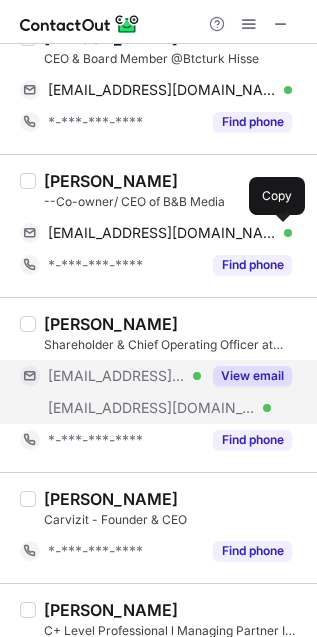 click on "View email" at bounding box center (252, 376) 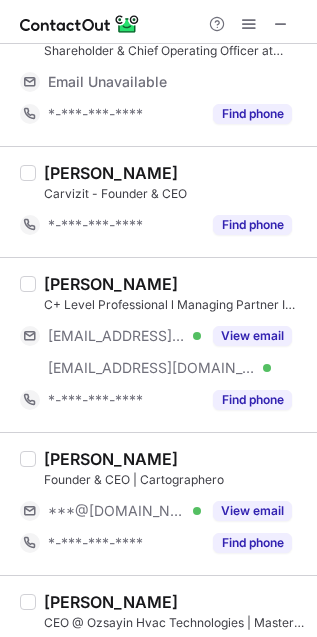 scroll, scrollTop: 660, scrollLeft: 0, axis: vertical 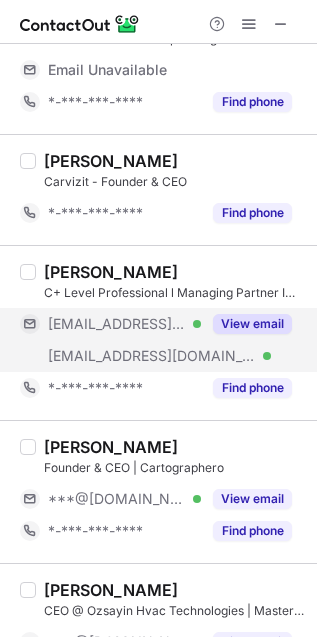 click on "View email" at bounding box center [252, 324] 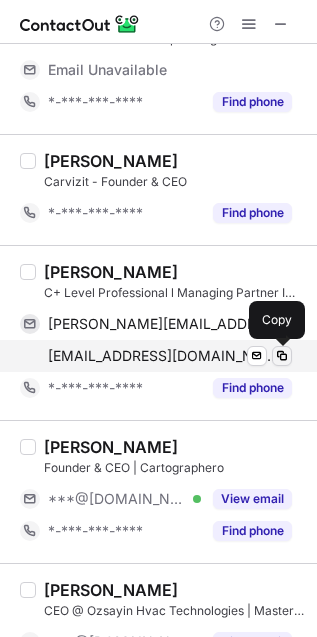 click at bounding box center [282, 356] 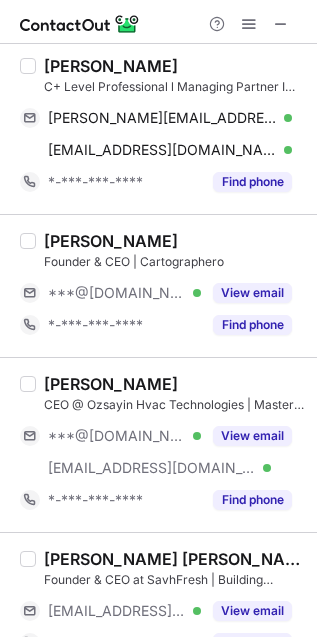 scroll, scrollTop: 871, scrollLeft: 0, axis: vertical 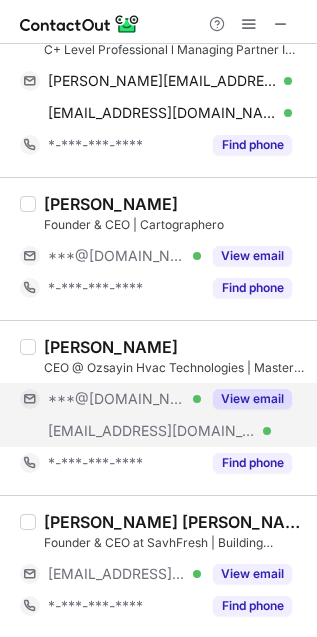 click on "View email" at bounding box center [252, 399] 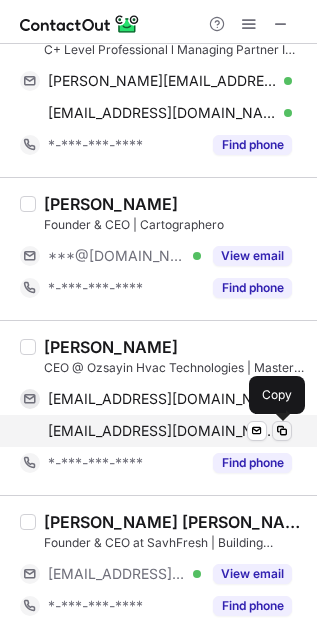 click at bounding box center [282, 431] 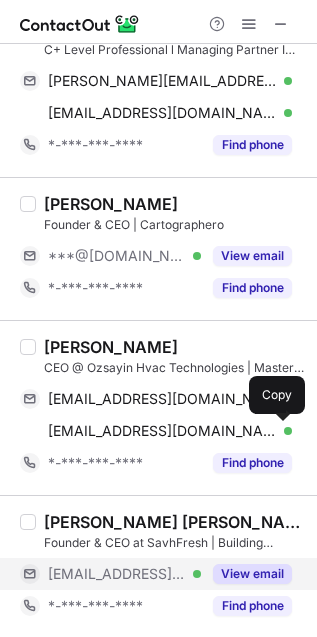 click on "View email" at bounding box center (252, 574) 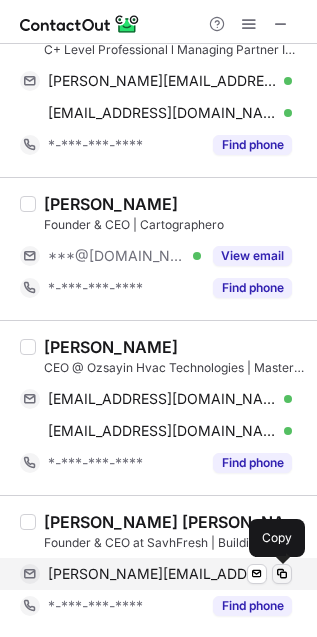 click at bounding box center (282, 574) 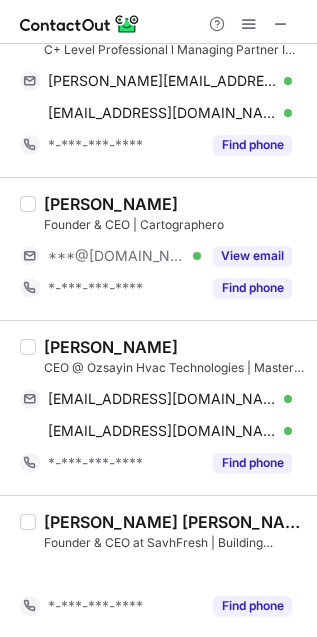 scroll, scrollTop: 840, scrollLeft: 0, axis: vertical 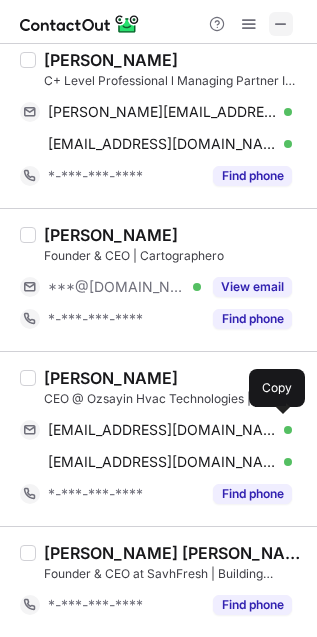 click at bounding box center (281, 24) 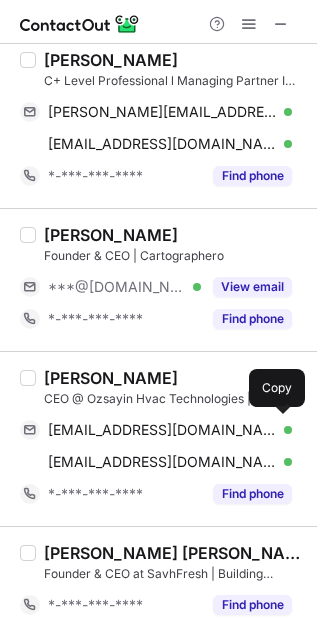scroll, scrollTop: 1436, scrollLeft: 0, axis: vertical 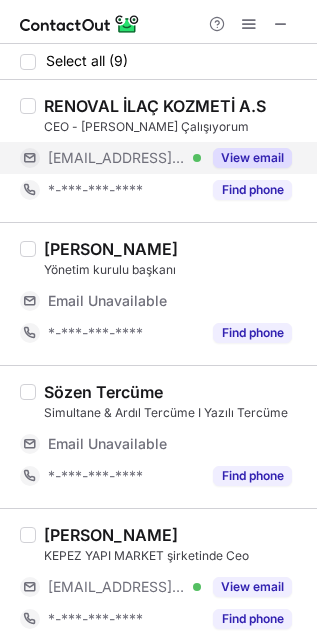 click on "View email" at bounding box center (252, 158) 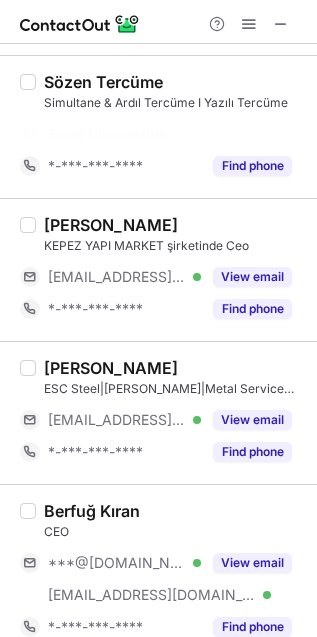 scroll, scrollTop: 312, scrollLeft: 0, axis: vertical 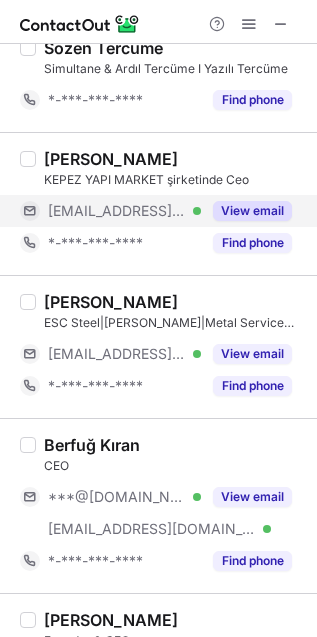 click on "View email" at bounding box center [252, 211] 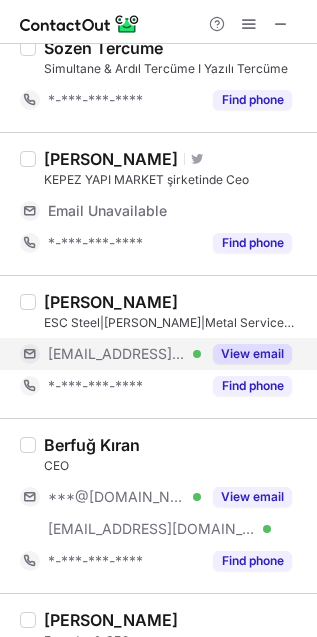 click on "View email" at bounding box center (252, 354) 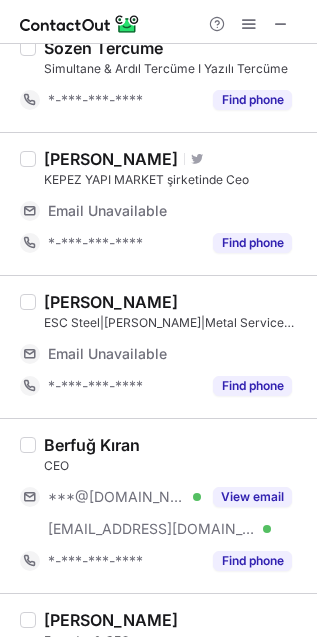 scroll, scrollTop: 280, scrollLeft: 0, axis: vertical 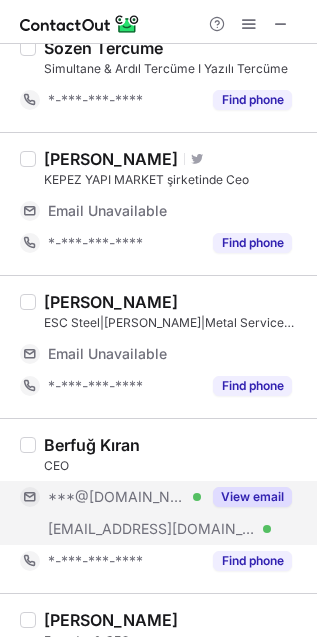 click on "View email" at bounding box center [252, 497] 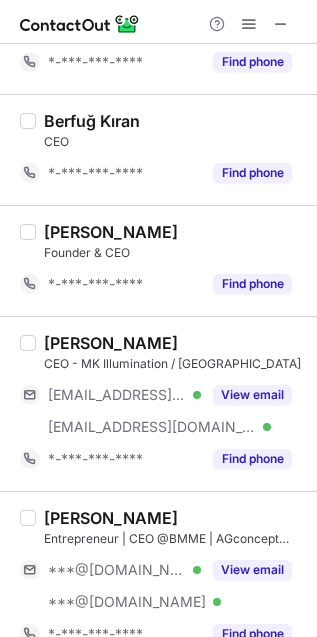 scroll, scrollTop: 568, scrollLeft: 0, axis: vertical 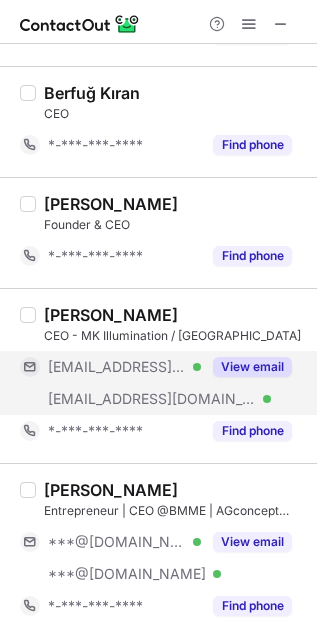 click on "View email" at bounding box center (252, 367) 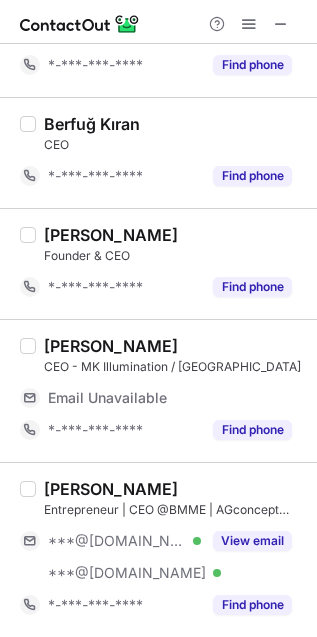 scroll, scrollTop: 536, scrollLeft: 0, axis: vertical 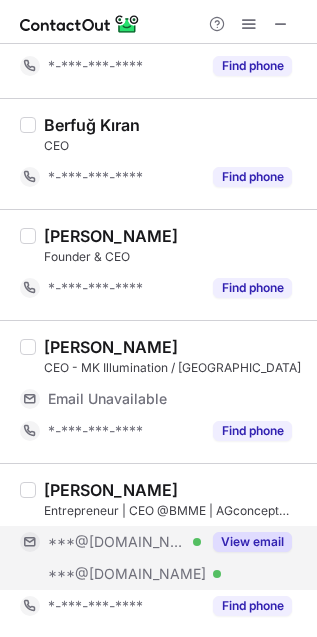 click on "View email" at bounding box center (252, 542) 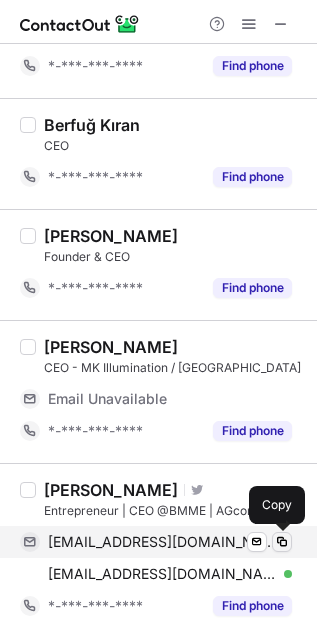 click at bounding box center (282, 542) 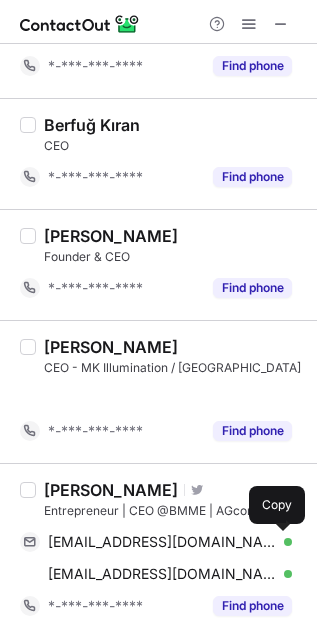 scroll, scrollTop: 504, scrollLeft: 0, axis: vertical 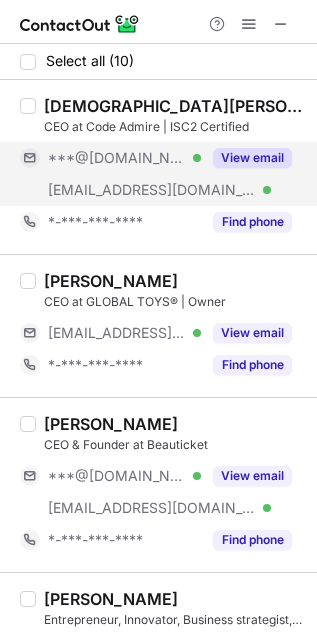click on "View email" at bounding box center [252, 158] 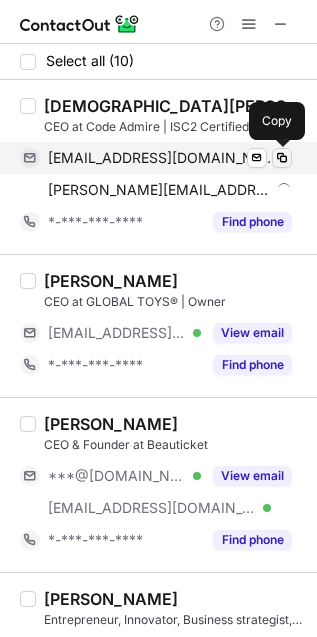 click at bounding box center [282, 158] 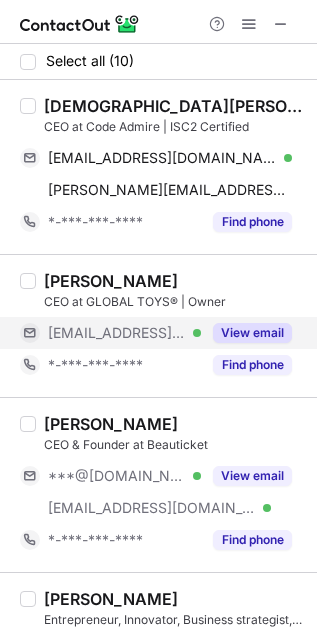 click on "View email" at bounding box center (252, 333) 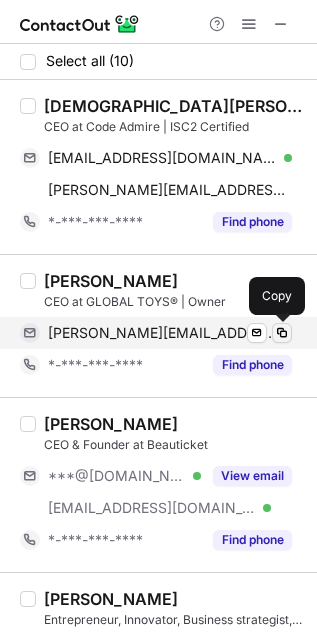 click at bounding box center [282, 333] 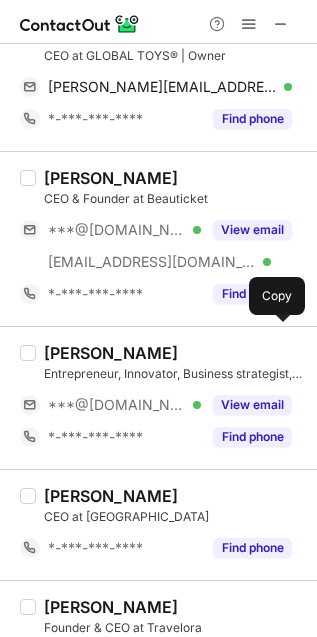 scroll, scrollTop: 271, scrollLeft: 0, axis: vertical 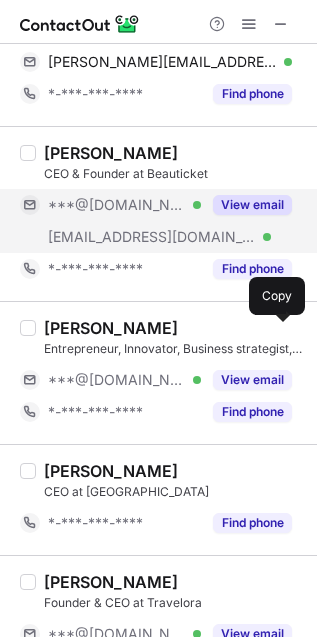 click on "View email" at bounding box center [252, 205] 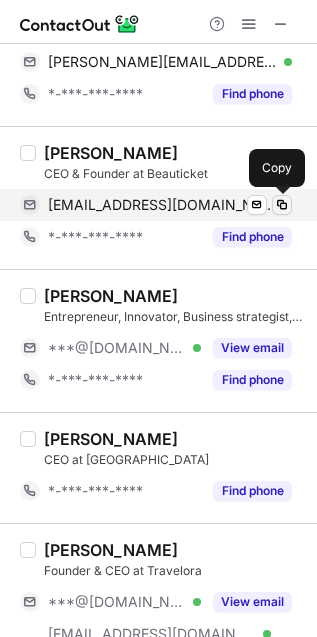 click at bounding box center [282, 205] 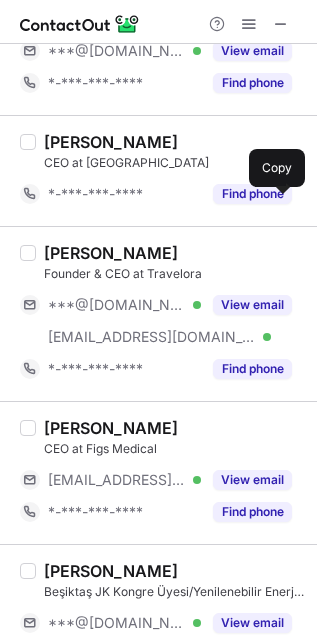 scroll, scrollTop: 587, scrollLeft: 0, axis: vertical 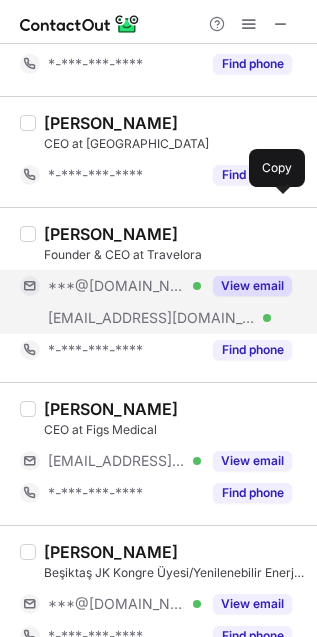 click on "View email" at bounding box center (252, 286) 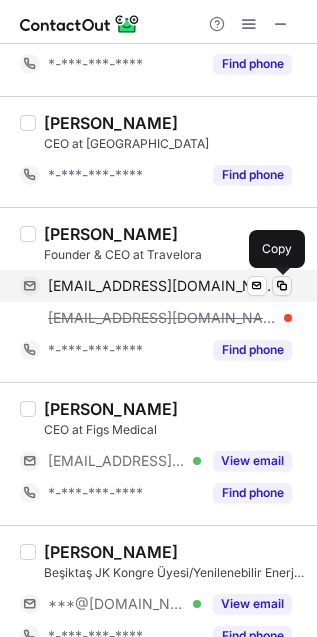 click at bounding box center [282, 286] 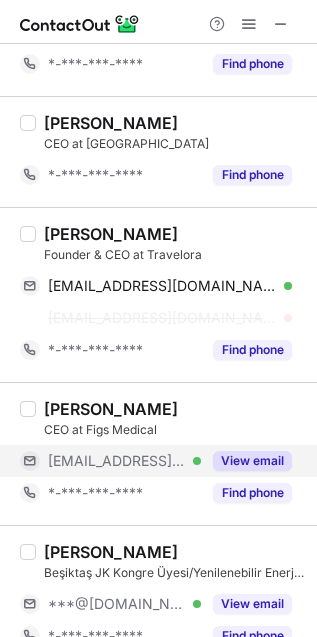 click on "View email" at bounding box center [252, 461] 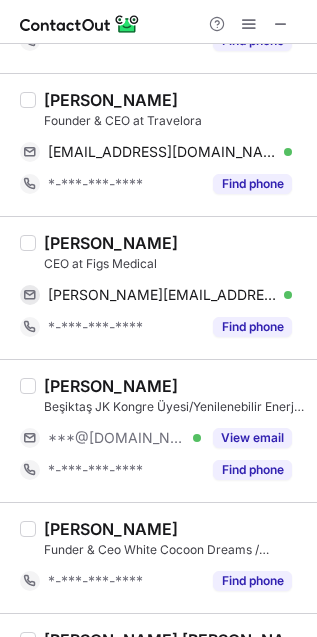scroll, scrollTop: 807, scrollLeft: 0, axis: vertical 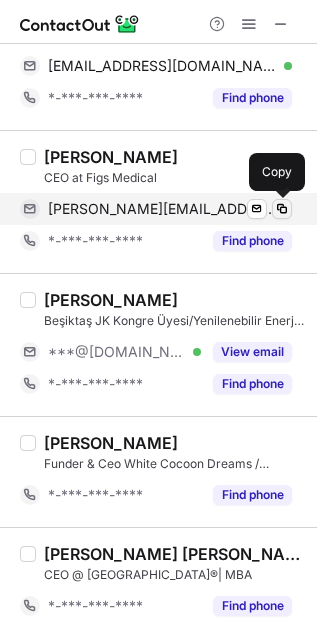 click at bounding box center [282, 209] 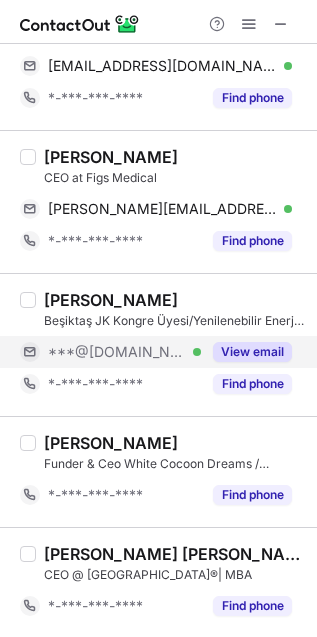 click on "View email" at bounding box center (252, 352) 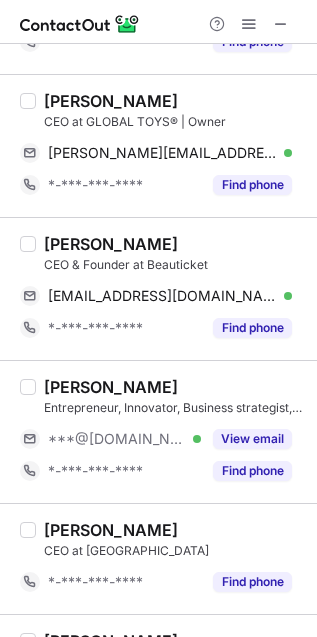 scroll, scrollTop: 1373, scrollLeft: 0, axis: vertical 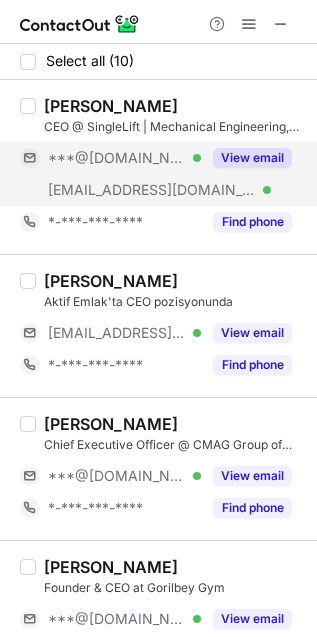 click on "View email" at bounding box center (252, 158) 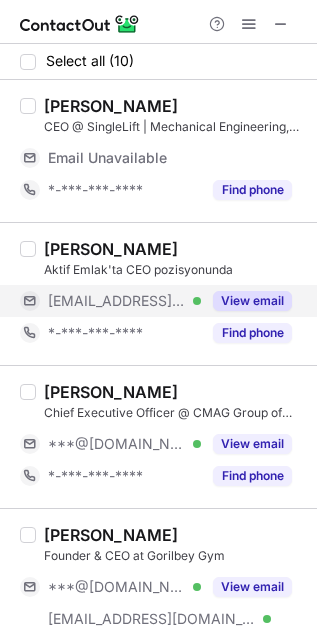 click on "View email" at bounding box center (252, 301) 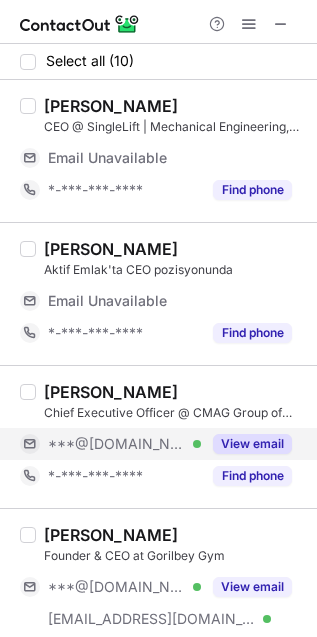 click on "View email" at bounding box center (252, 444) 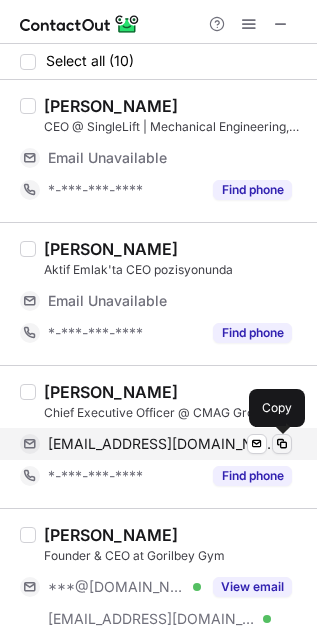 click at bounding box center [282, 444] 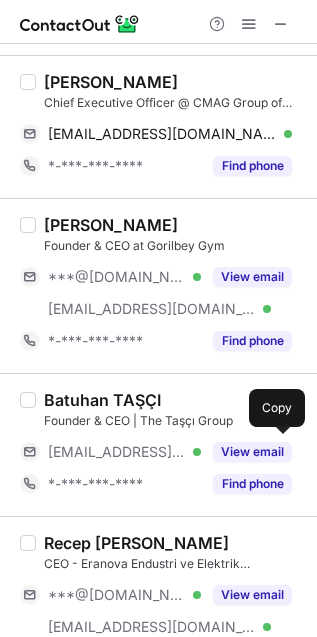 scroll, scrollTop: 272, scrollLeft: 0, axis: vertical 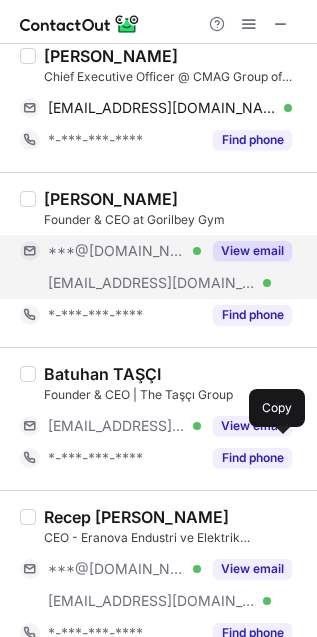 click on "View email" at bounding box center (252, 251) 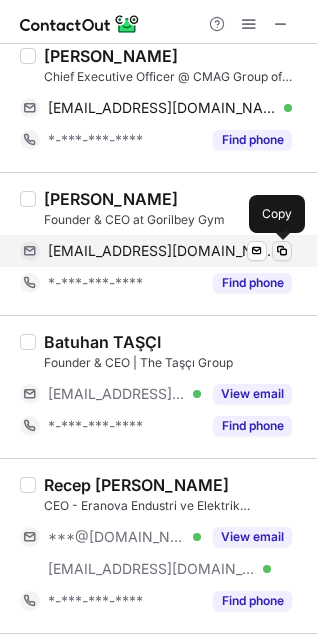click at bounding box center (282, 251) 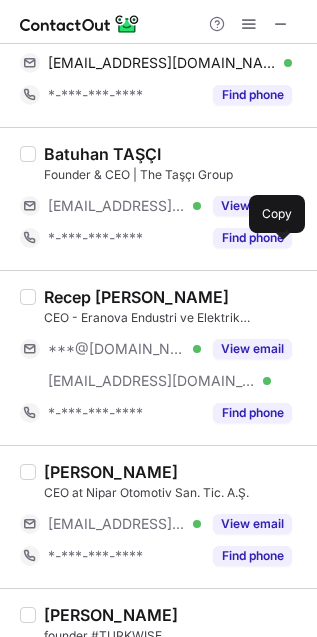 scroll, scrollTop: 550, scrollLeft: 0, axis: vertical 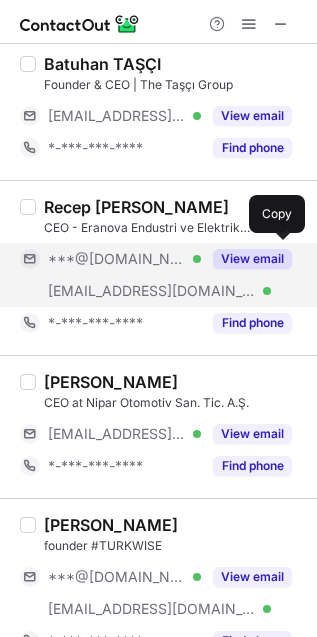 click on "View email" at bounding box center (252, 259) 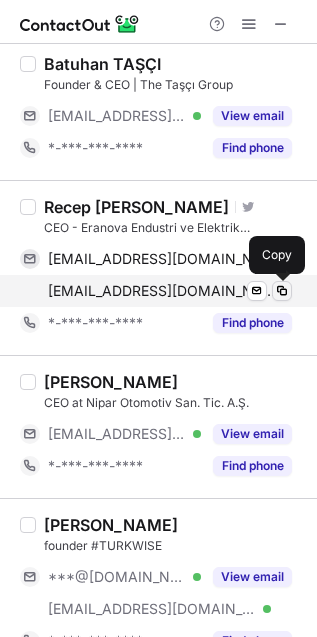click at bounding box center [282, 291] 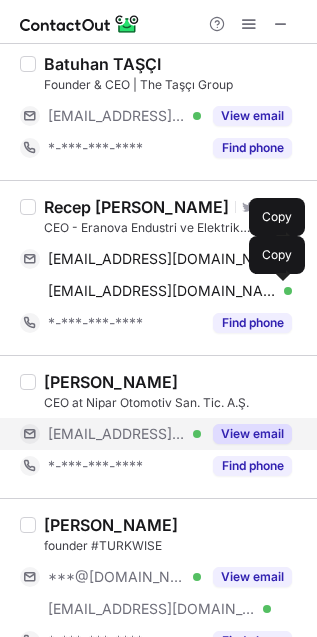 click on "View email" at bounding box center [252, 434] 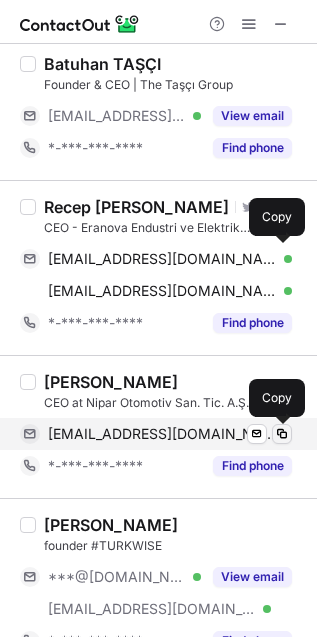 click at bounding box center [282, 434] 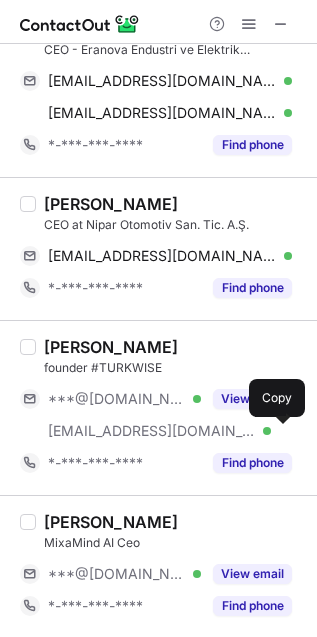 scroll, scrollTop: 903, scrollLeft: 0, axis: vertical 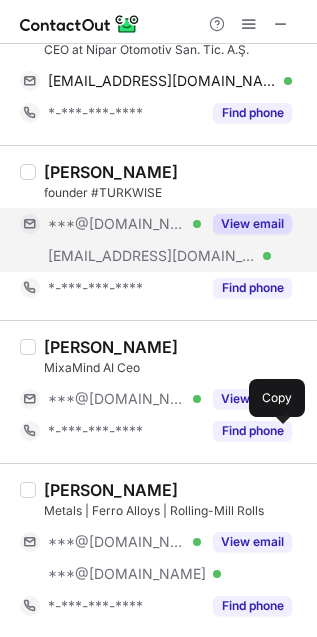 click on "View email" at bounding box center [252, 224] 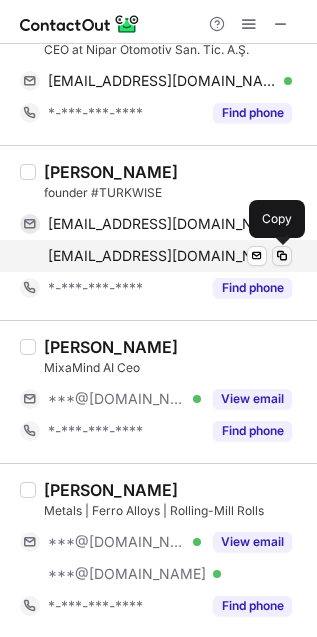 click at bounding box center (282, 256) 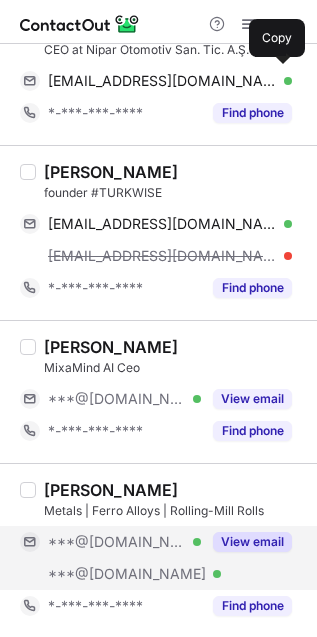 click on "View email" at bounding box center [252, 542] 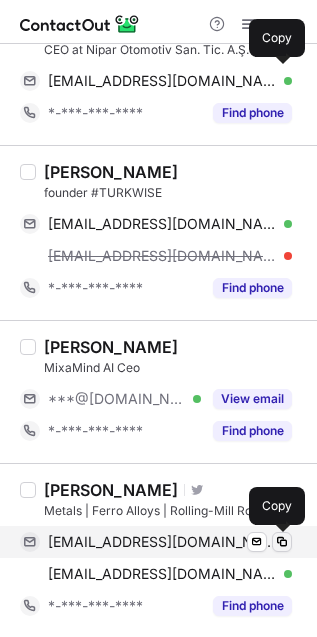 click at bounding box center [282, 542] 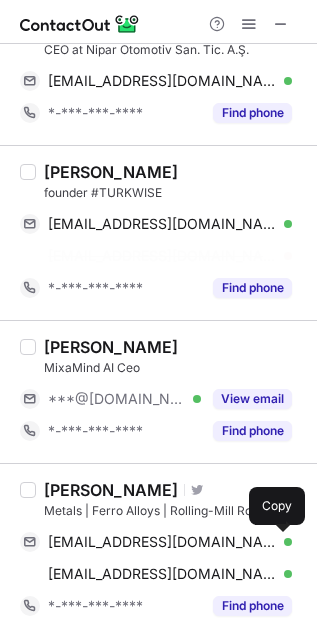 scroll, scrollTop: 871, scrollLeft: 0, axis: vertical 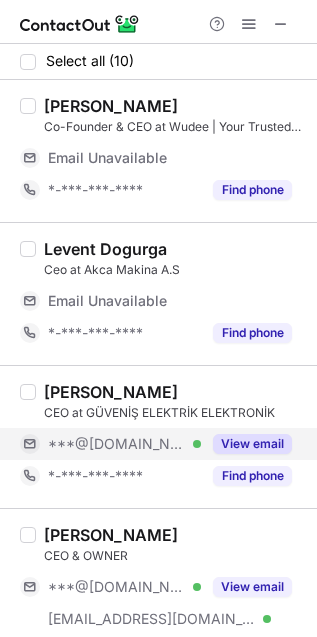 click on "View email" at bounding box center (252, 444) 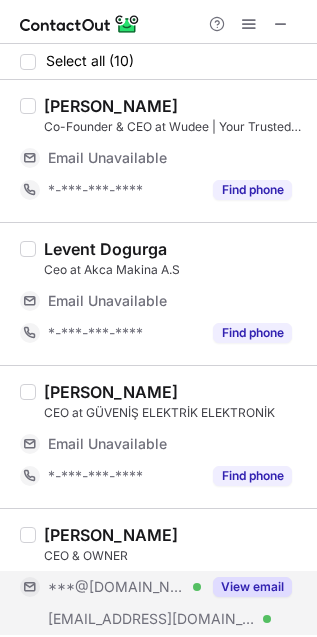 click on "View email" at bounding box center (252, 587) 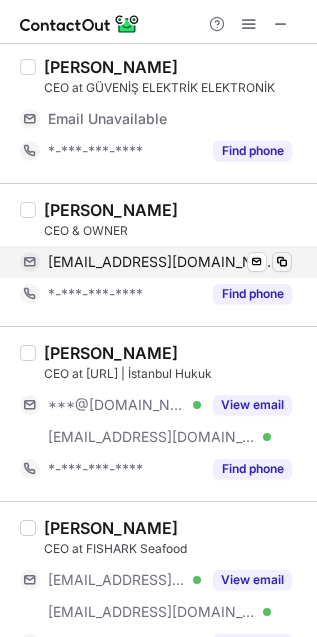 scroll, scrollTop: 262, scrollLeft: 0, axis: vertical 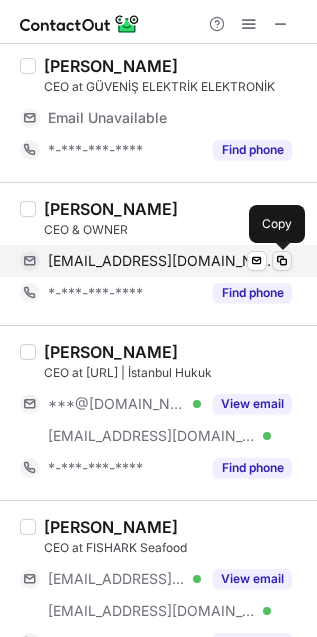 click at bounding box center [282, 261] 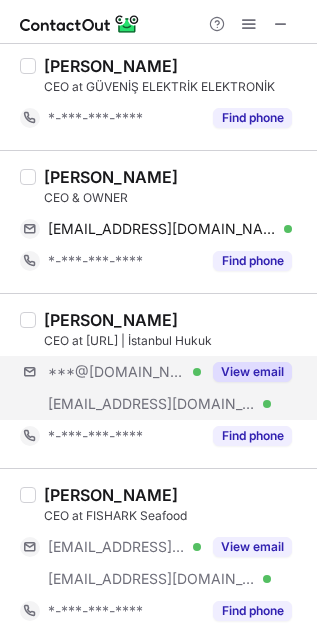 click on "***@gmail.com Verified ***@fittygym.com Verified View email" at bounding box center [162, 388] 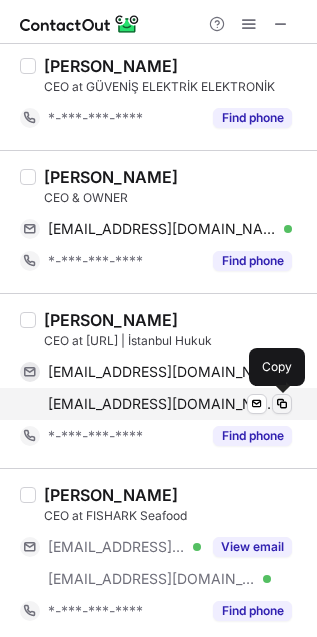 click at bounding box center [282, 404] 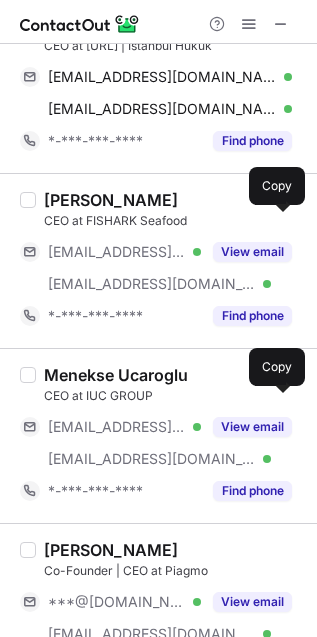 scroll, scrollTop: 575, scrollLeft: 0, axis: vertical 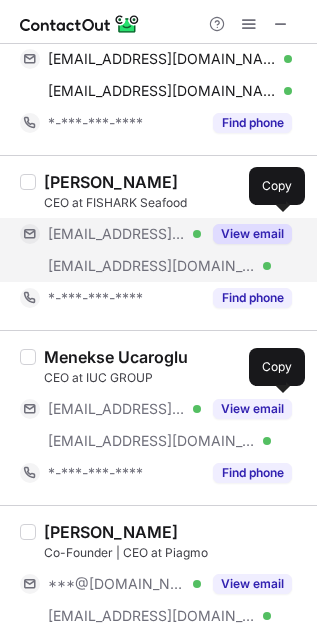 click on "View email" at bounding box center [252, 234] 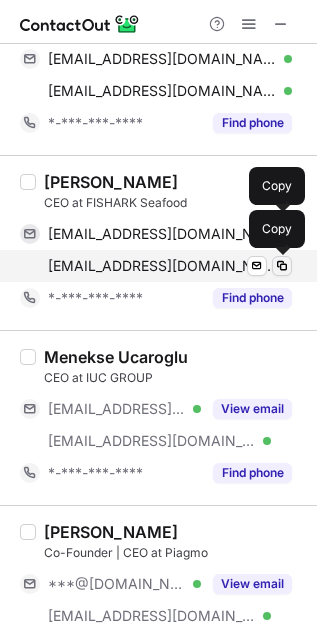 click at bounding box center [282, 266] 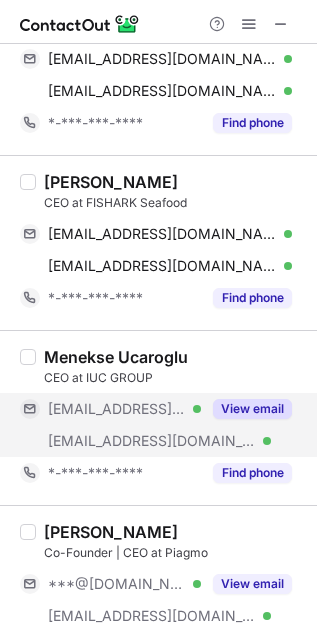 click on "View email" at bounding box center [252, 409] 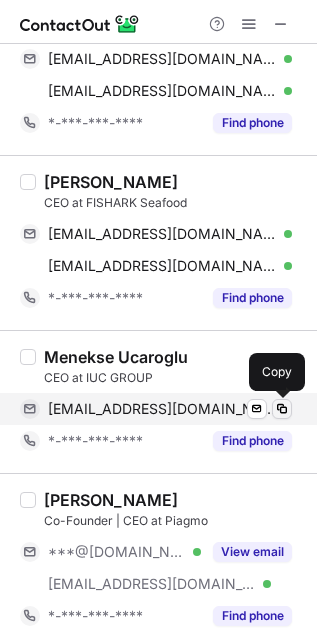 click at bounding box center (282, 409) 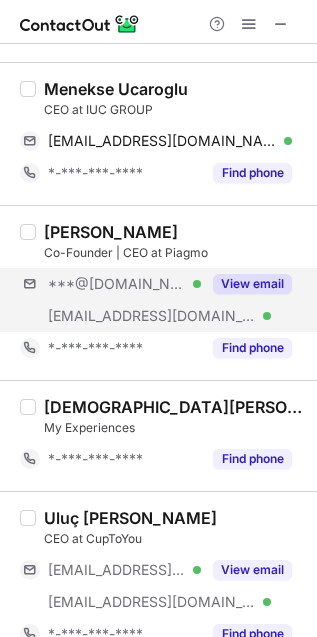 scroll, scrollTop: 844, scrollLeft: 0, axis: vertical 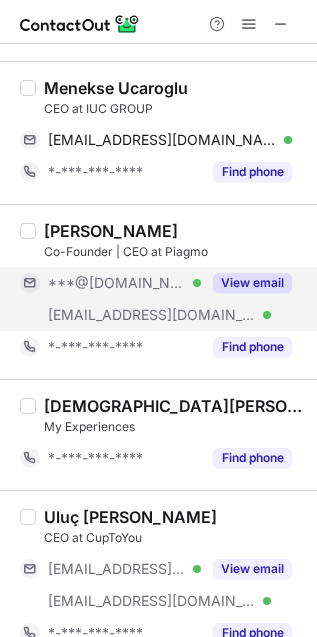 click on "View email" at bounding box center [252, 283] 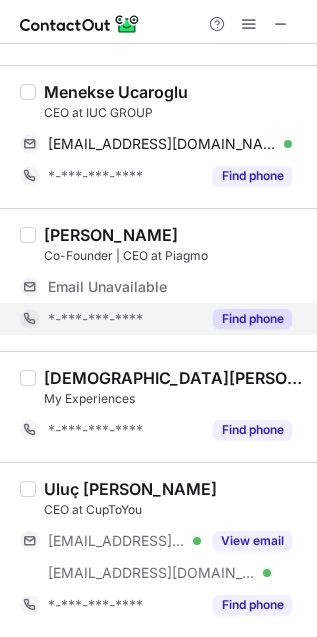 scroll, scrollTop: 840, scrollLeft: 0, axis: vertical 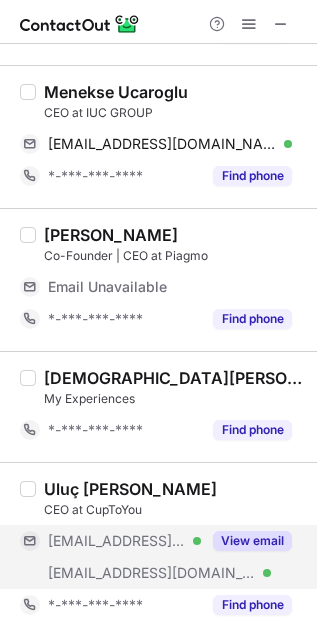 click on "View email" at bounding box center (252, 541) 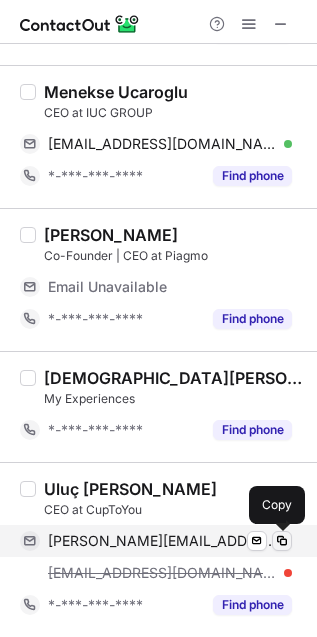 click at bounding box center (282, 541) 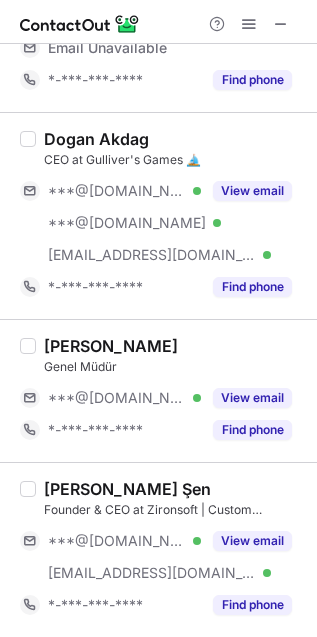 scroll, scrollTop: 1095, scrollLeft: 0, axis: vertical 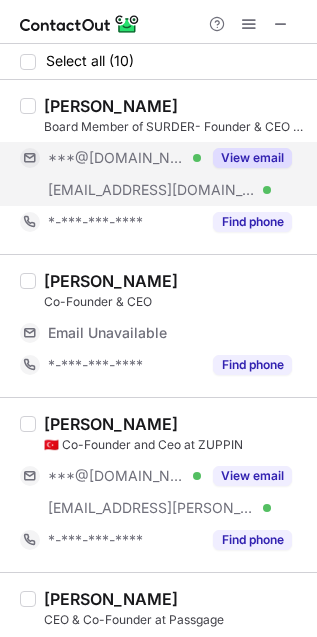 click on "View email" at bounding box center (252, 158) 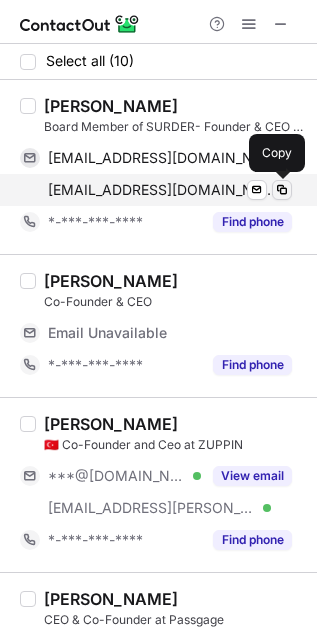 click at bounding box center [282, 190] 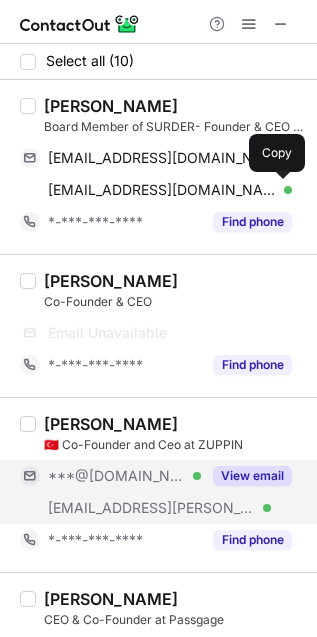 click on "View email" at bounding box center (252, 476) 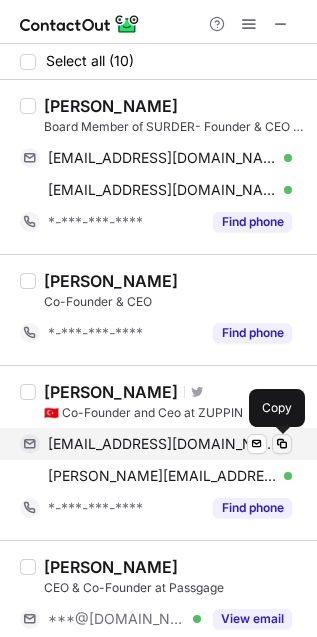 click at bounding box center (282, 444) 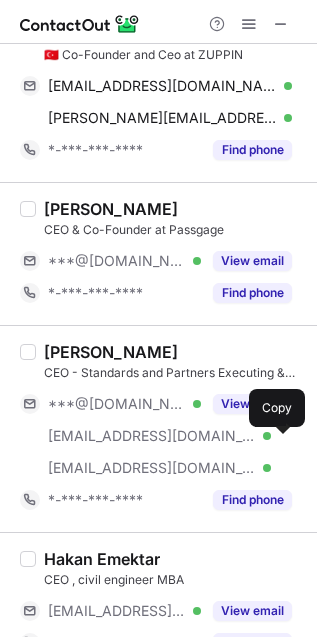 scroll, scrollTop: 365, scrollLeft: 0, axis: vertical 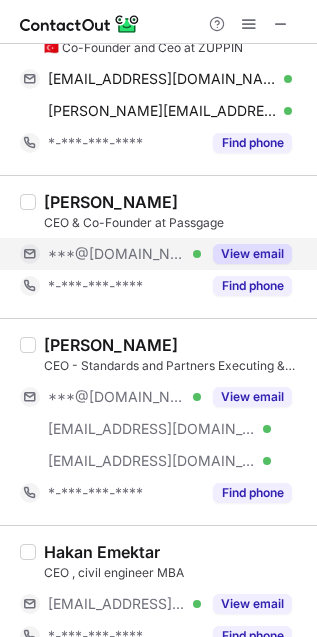 click on "View email" at bounding box center [252, 254] 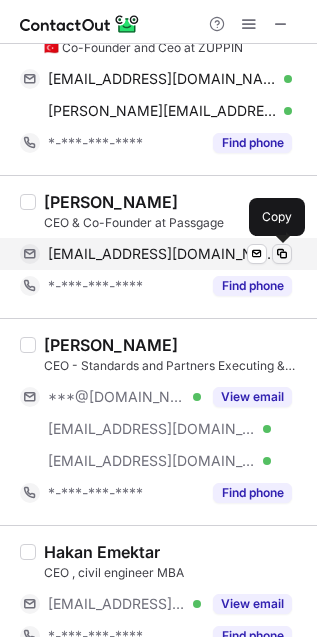 click at bounding box center [282, 254] 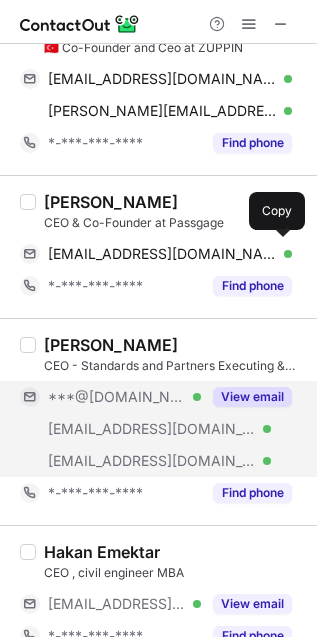 click on "View email" at bounding box center (252, 397) 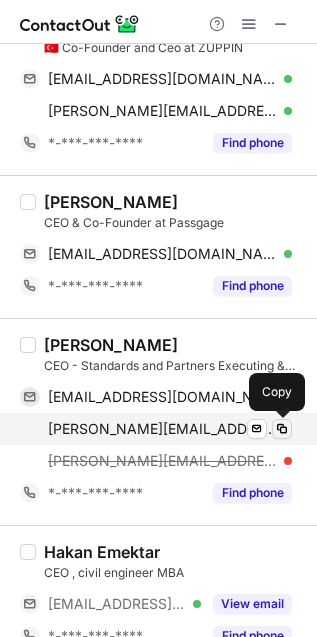 click at bounding box center [282, 429] 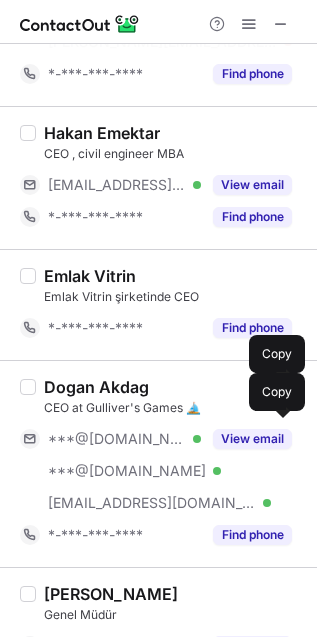 scroll, scrollTop: 800, scrollLeft: 0, axis: vertical 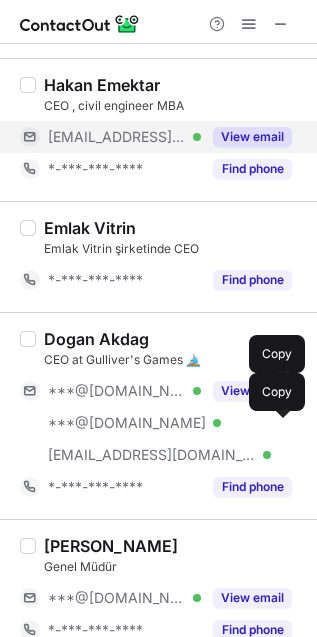 click on "View email" at bounding box center [252, 137] 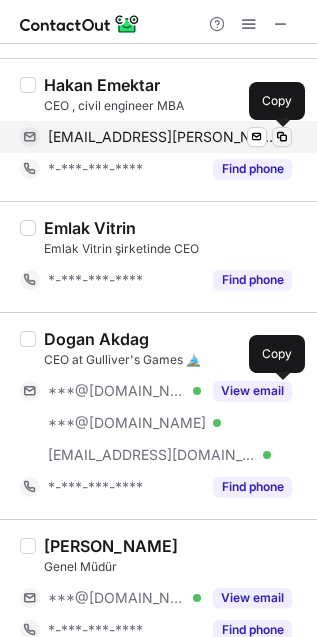 click at bounding box center [282, 137] 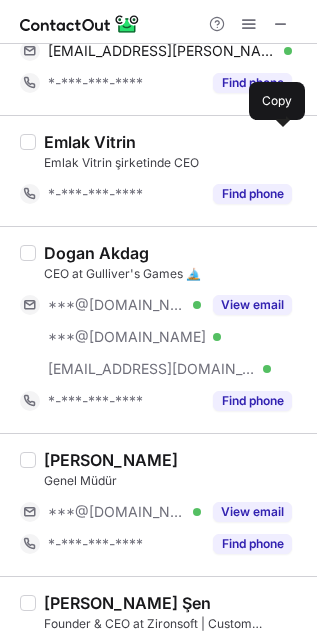 scroll, scrollTop: 925, scrollLeft: 0, axis: vertical 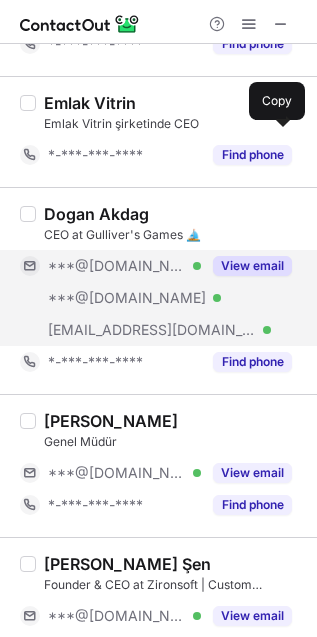 click on "View email" at bounding box center [252, 266] 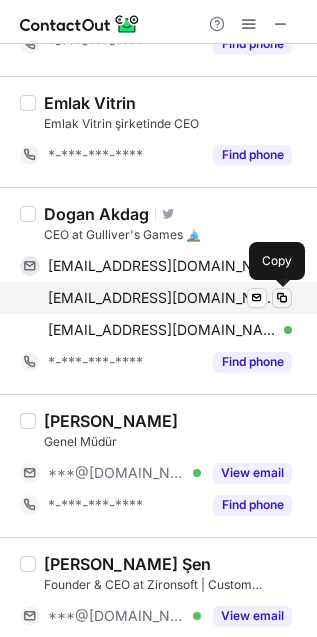click at bounding box center [282, 298] 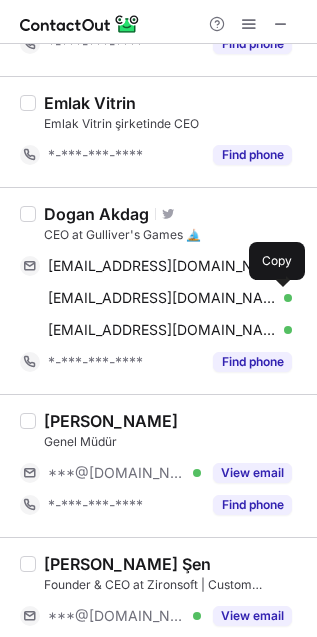 scroll, scrollTop: 1000, scrollLeft: 0, axis: vertical 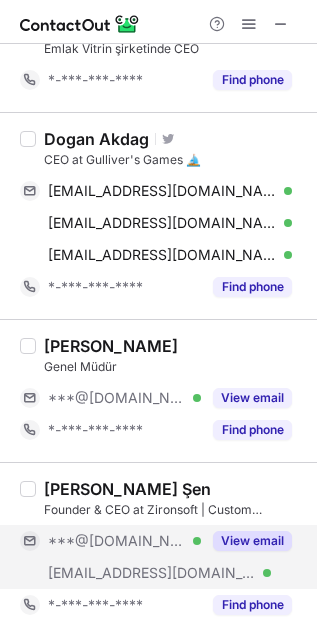 click on "View email" at bounding box center [252, 541] 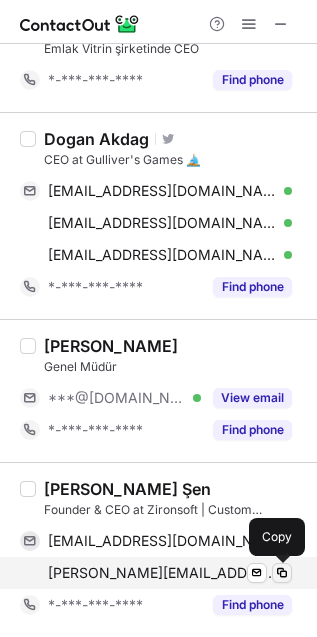 click at bounding box center [282, 573] 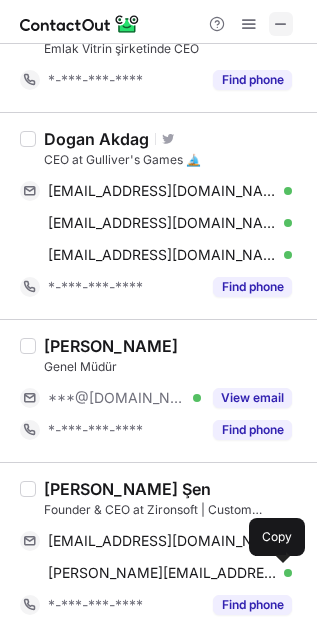 click at bounding box center (281, 24) 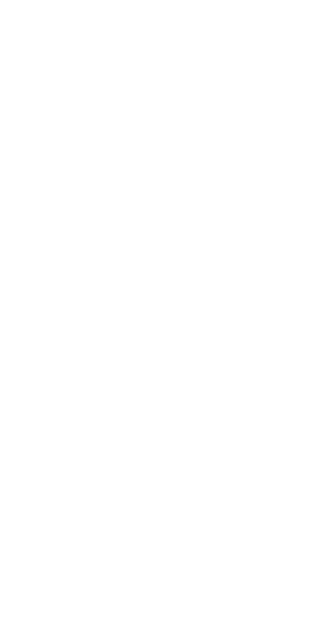 scroll, scrollTop: 0, scrollLeft: 0, axis: both 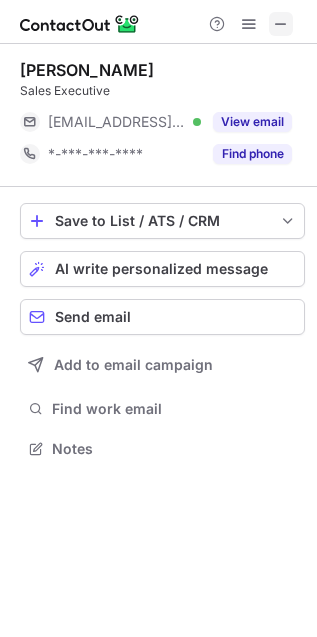 click at bounding box center [281, 24] 